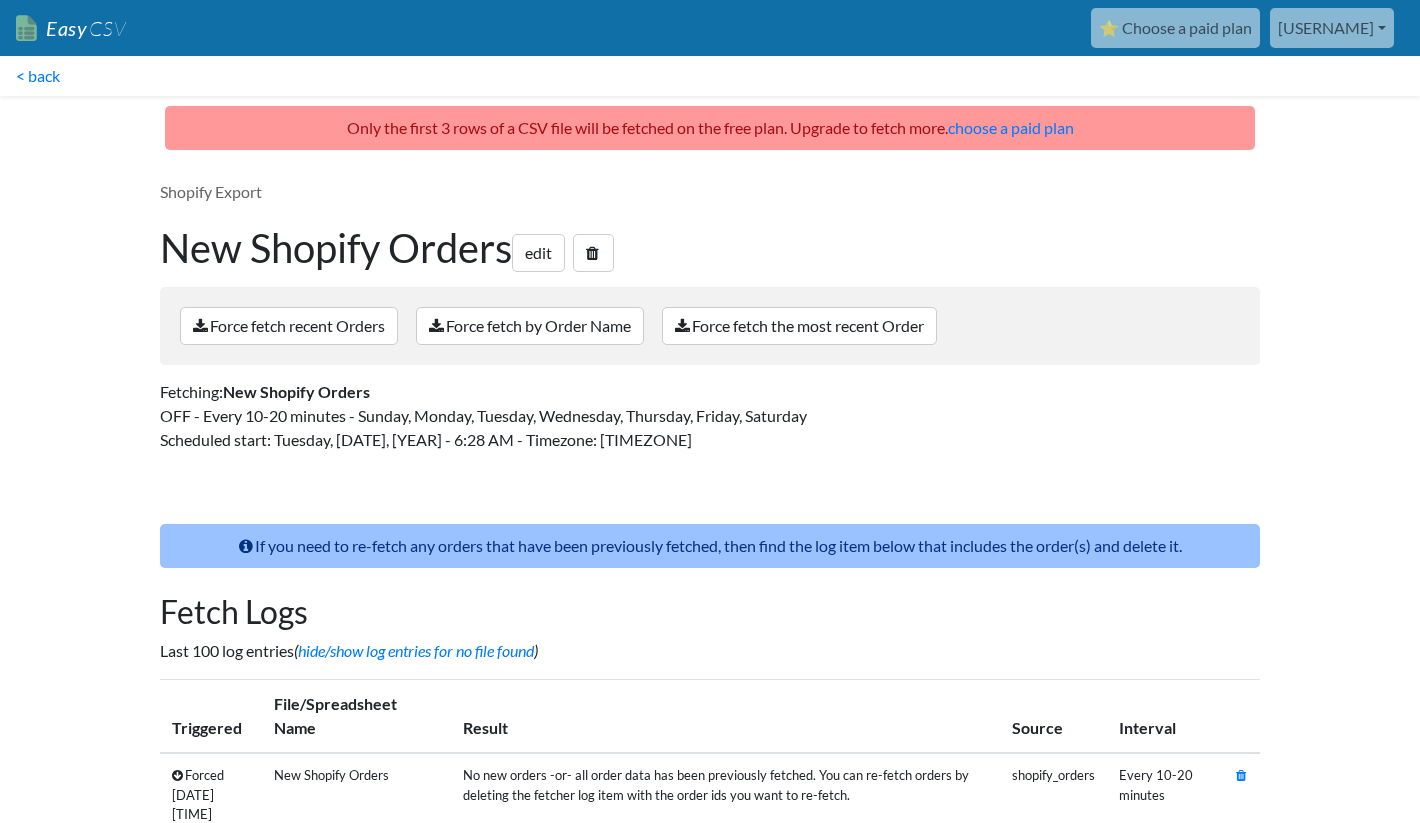 scroll, scrollTop: 233, scrollLeft: 0, axis: vertical 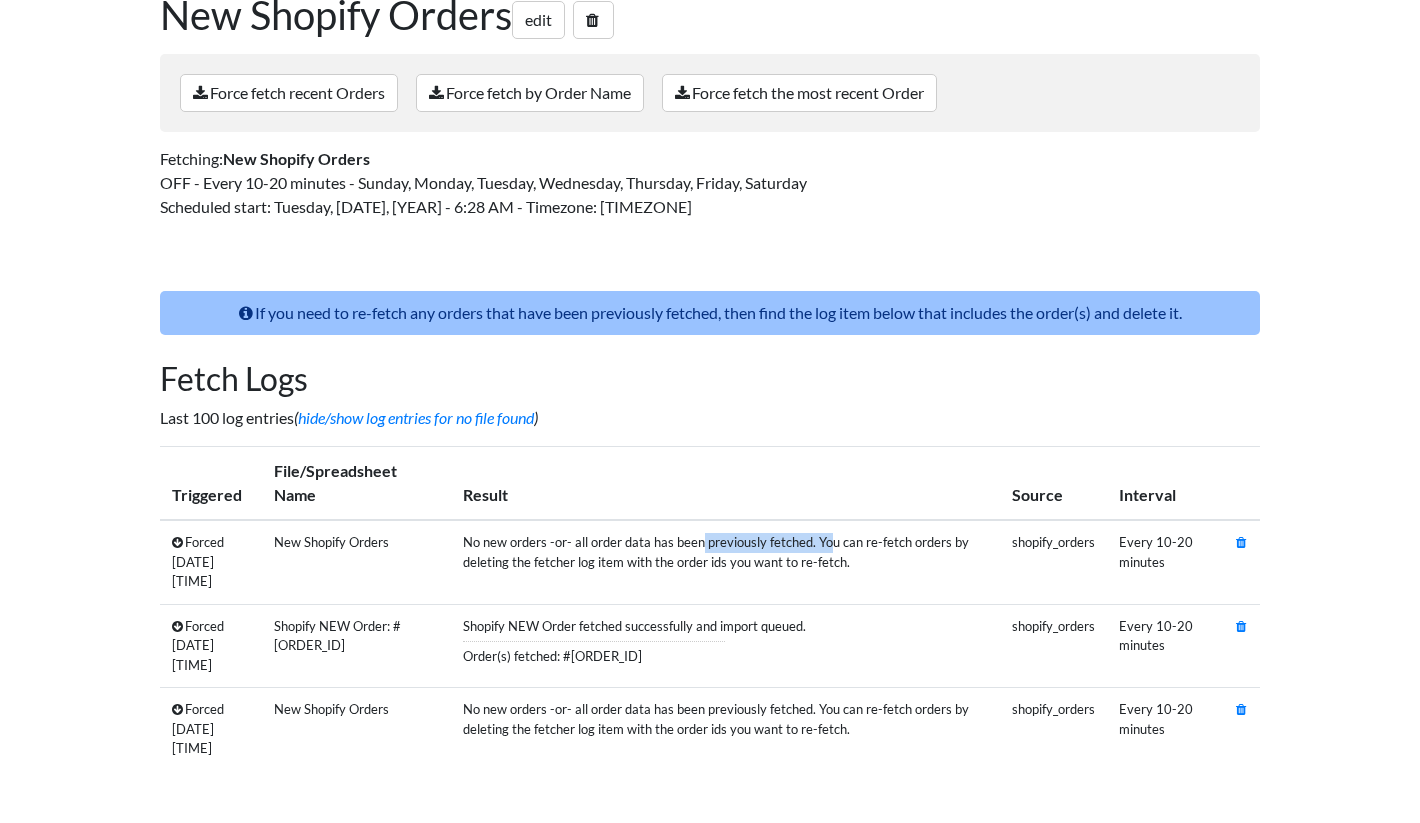 drag, startPoint x: 609, startPoint y: 549, endPoint x: 741, endPoint y: 550, distance: 132.00378 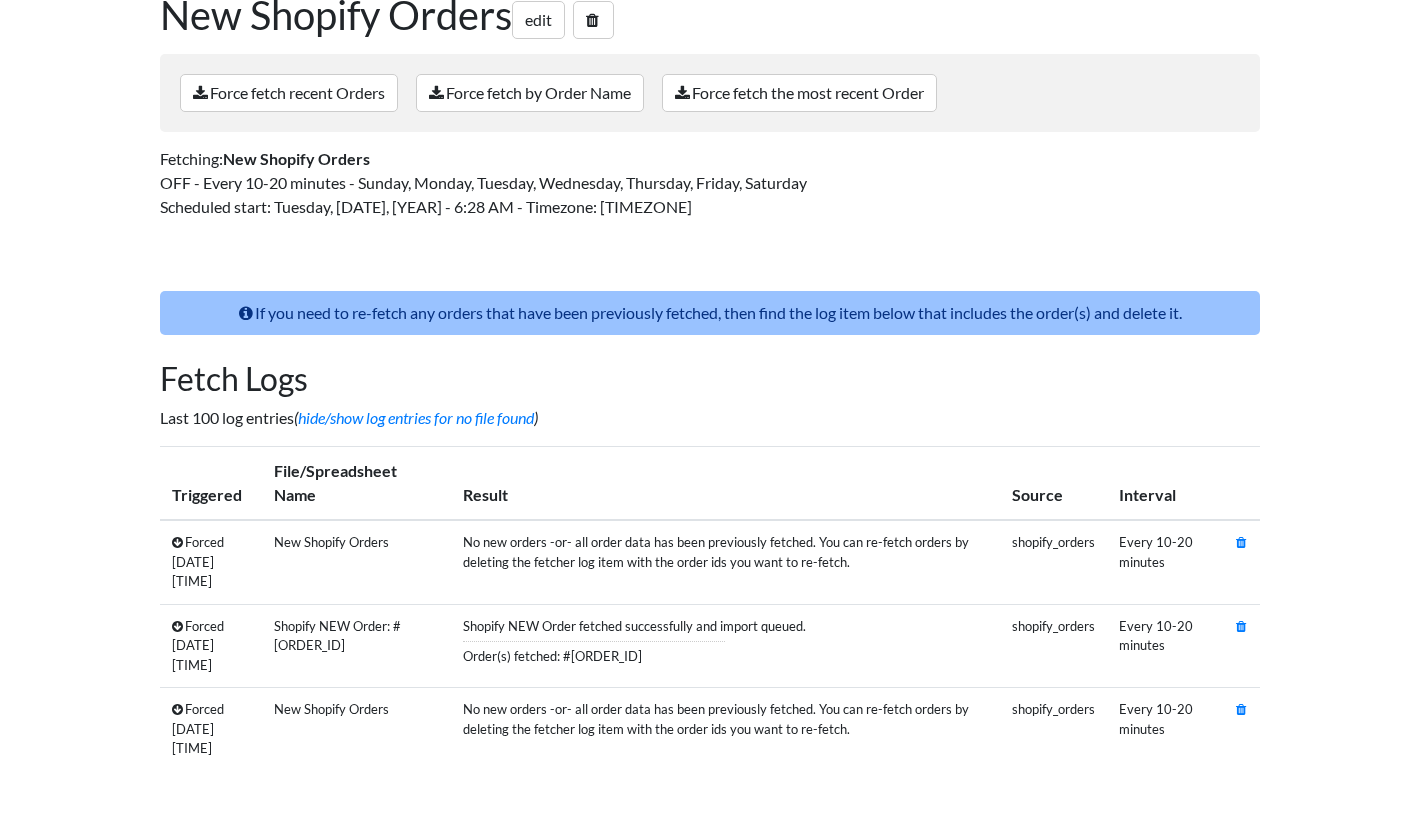 click on "No new orders -or- all order data has been previously fetched. You can re-fetch orders by deleting the fetcher log item with the order ids you want to re-fetch." at bounding box center [746, 562] 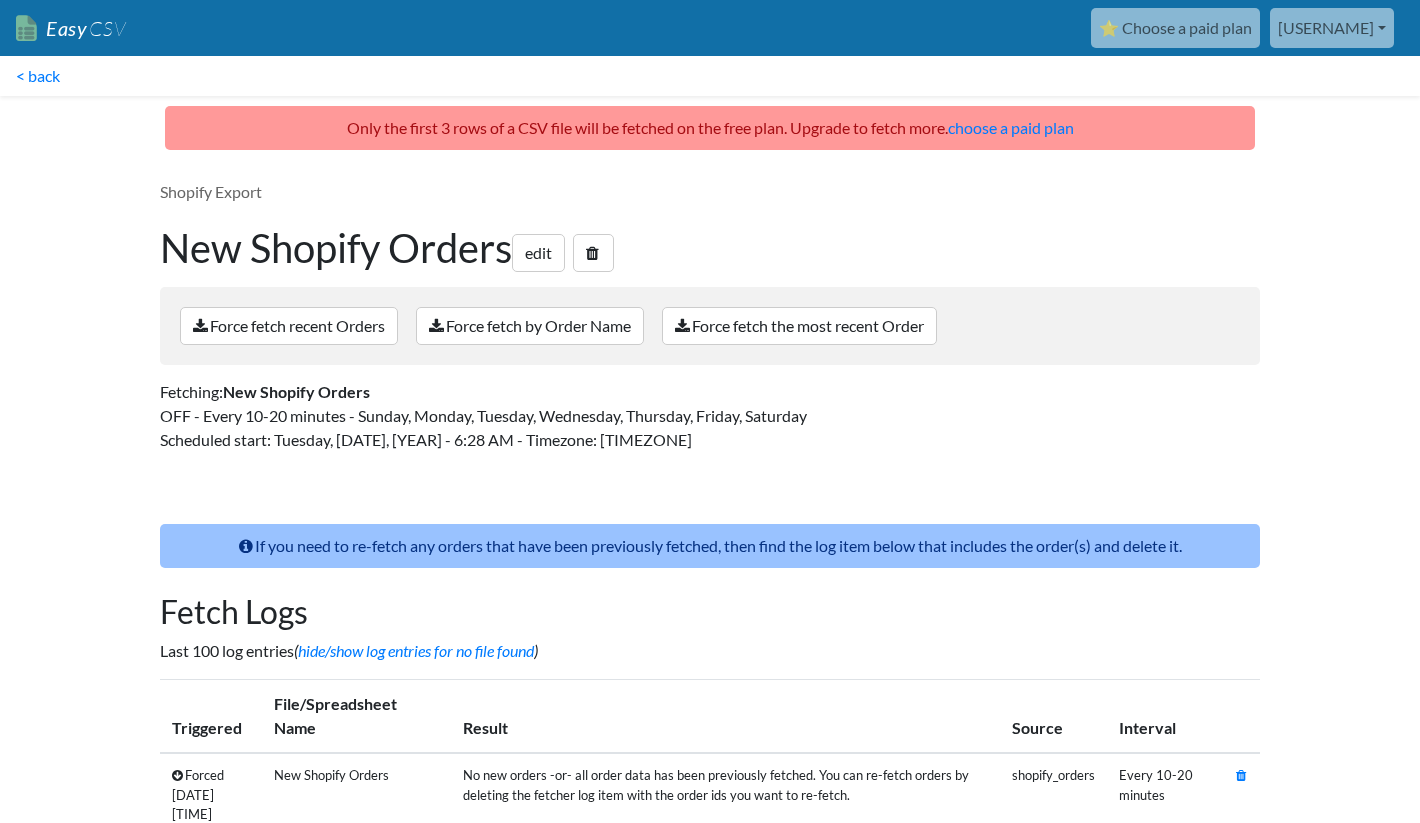 click on "Shopify Export
New Shopify Orders
edit
Force fetch recent Orders
Force fetch by Order Name
Force fetch the most recent Order
Order Name from the last 30 days  (examples: #abc123 -or- abc123 -or- #D44)
Fetching a specific Order will fetch it even if it has been fetched before.
Fetch Order  or  cancel
Fetching:  New Shopify Orders
OFF - Every 10-20 minutes - Sunday, Monday, Tuesday, Wednesday, Thursday, Friday, Saturday  Scheduled start: Tuesday, Jul 01, 2025 -  6:28 AM - Timezone: Central Time (US & Canada)" at bounding box center (710, 324) 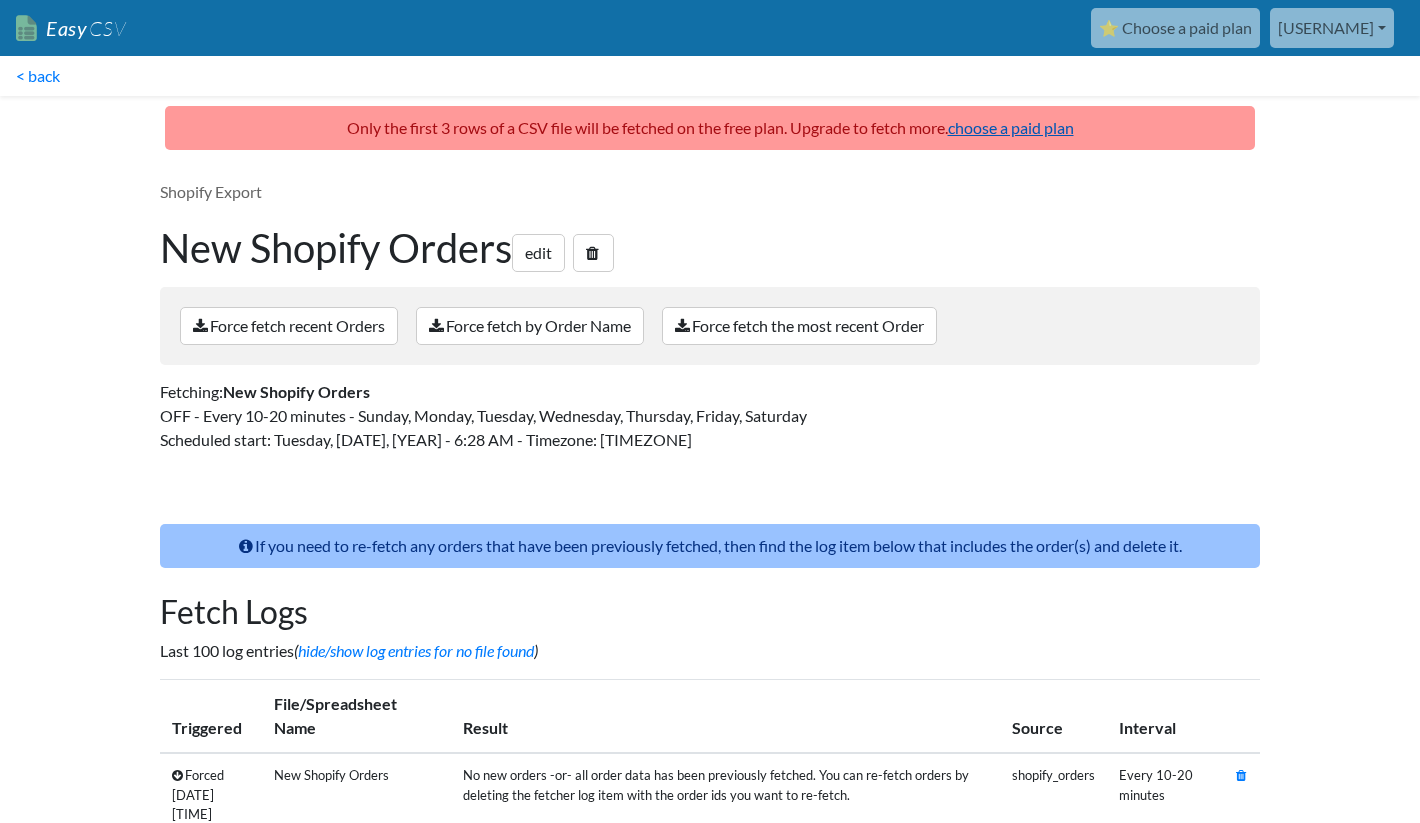 click on "choose a paid plan" at bounding box center (1011, 127) 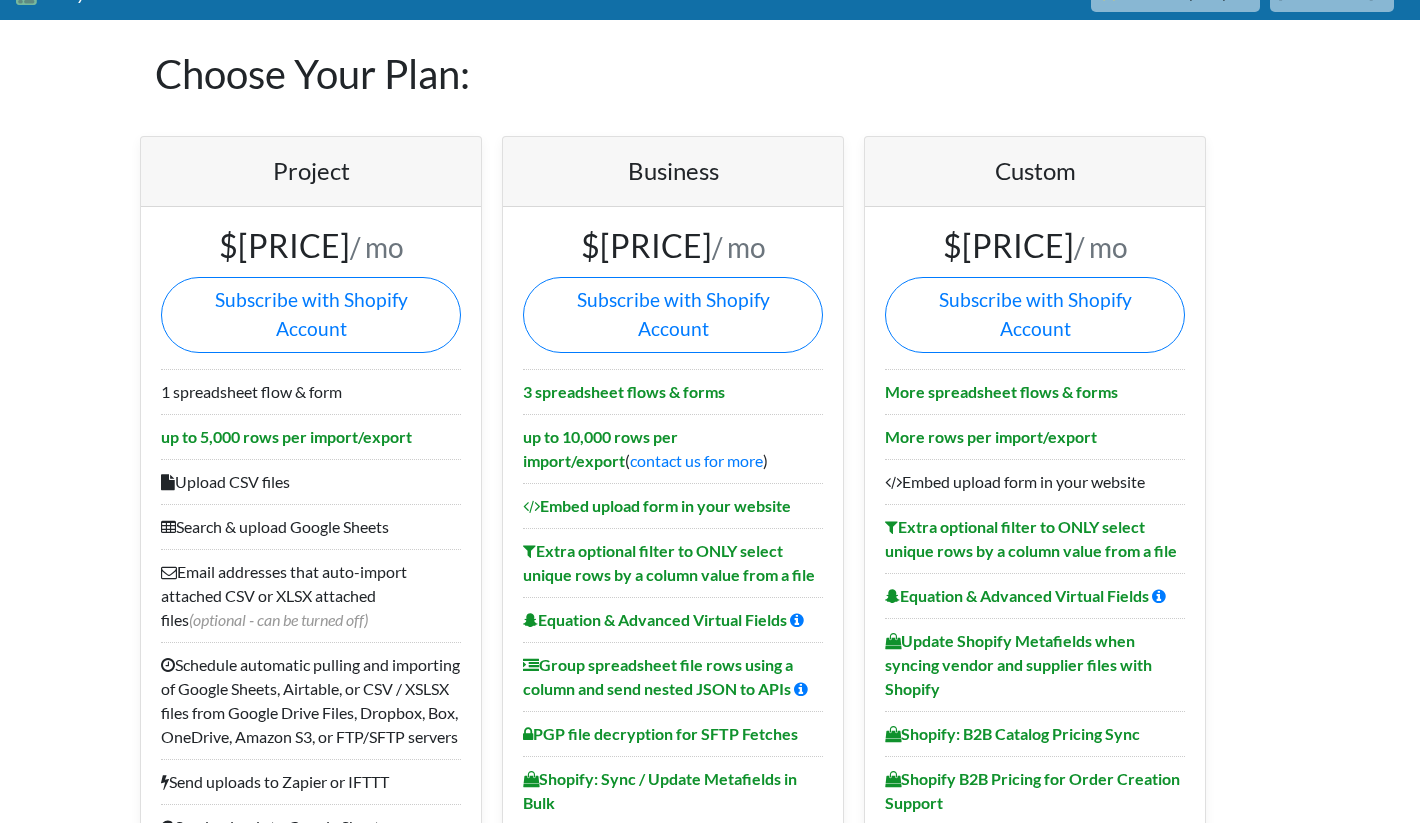 scroll, scrollTop: 17, scrollLeft: 0, axis: vertical 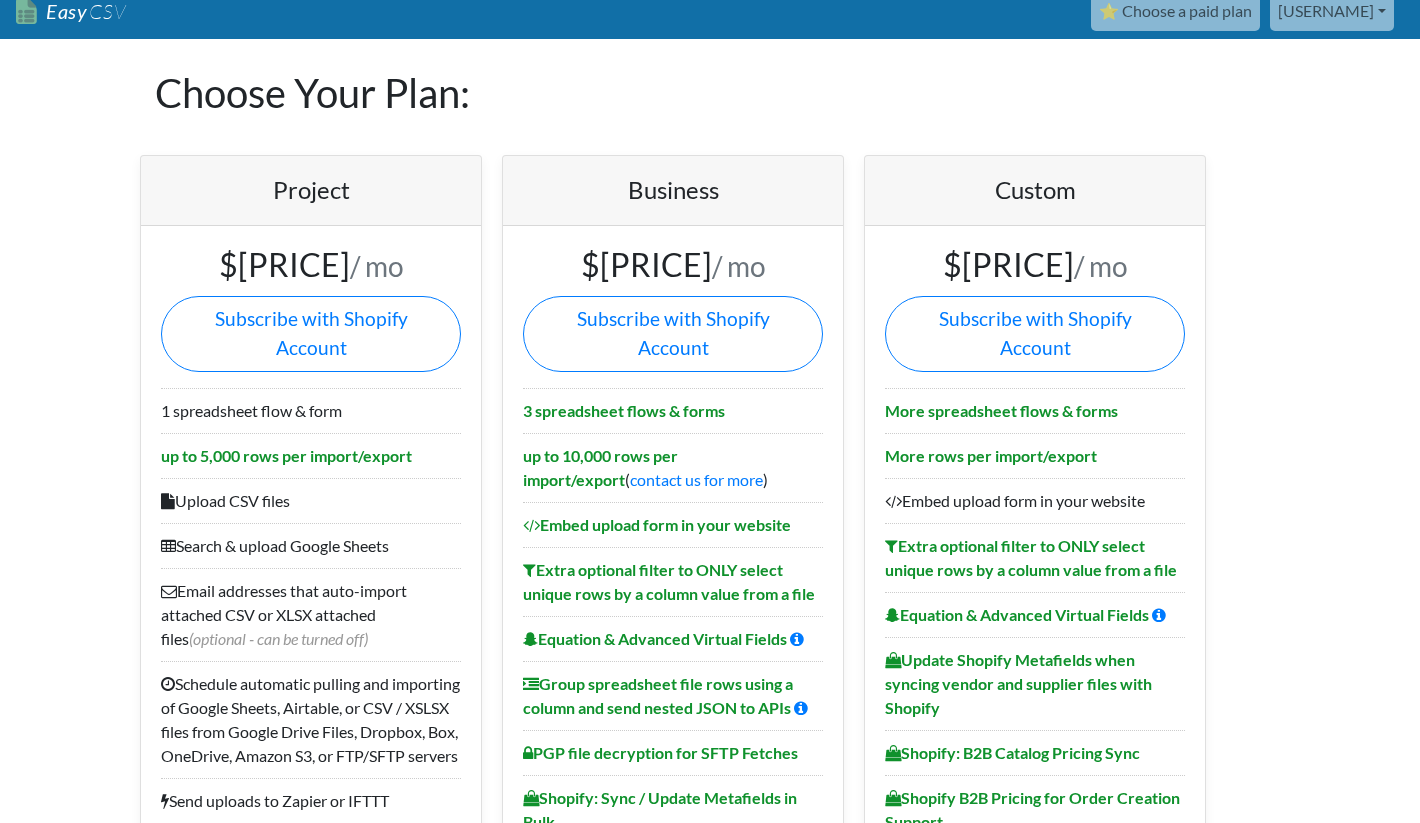 click on "Choose Your Plan:" at bounding box center (710, 93) 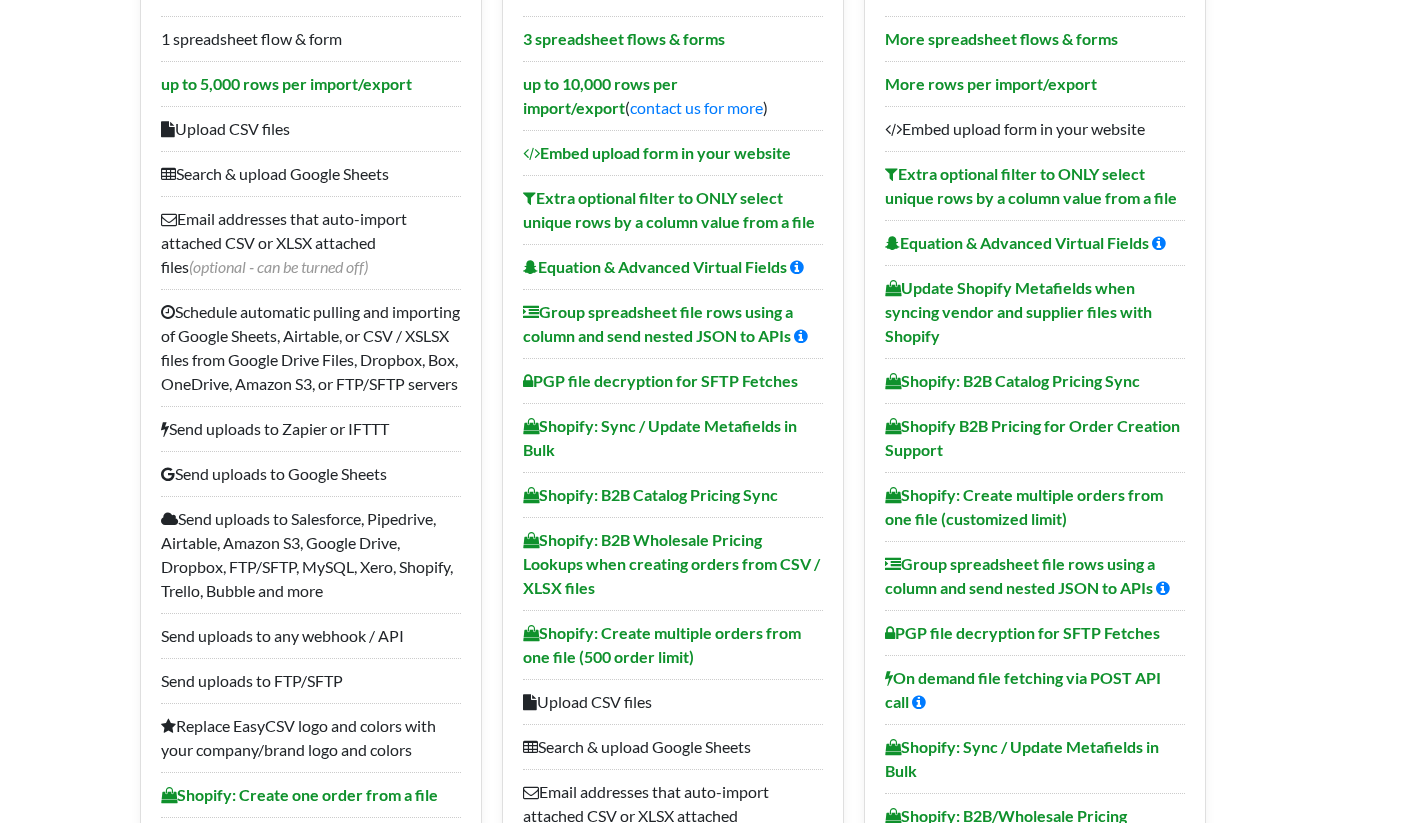 scroll, scrollTop: 0, scrollLeft: 0, axis: both 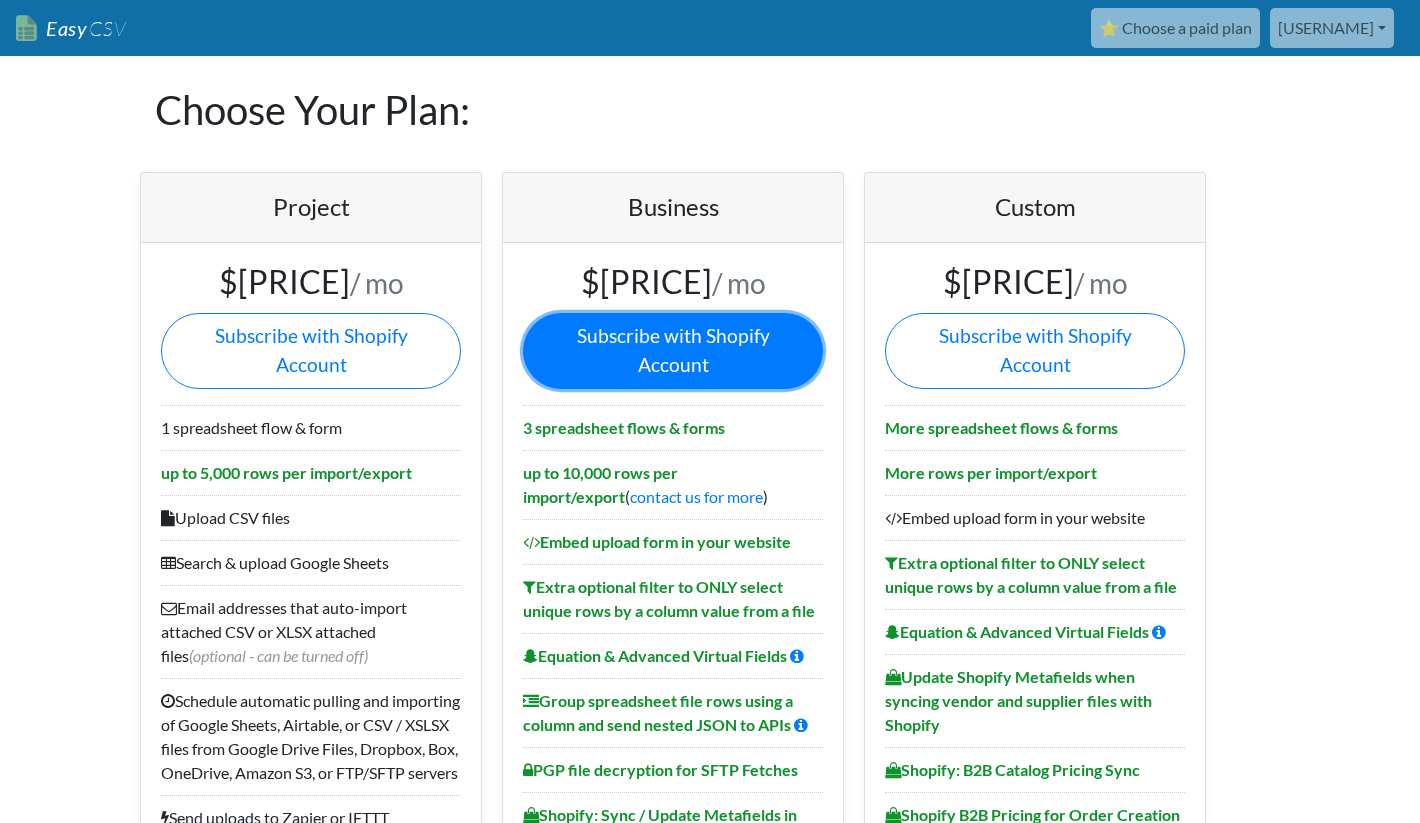 click on "Subscribe with Shopify Account" at bounding box center (673, 351) 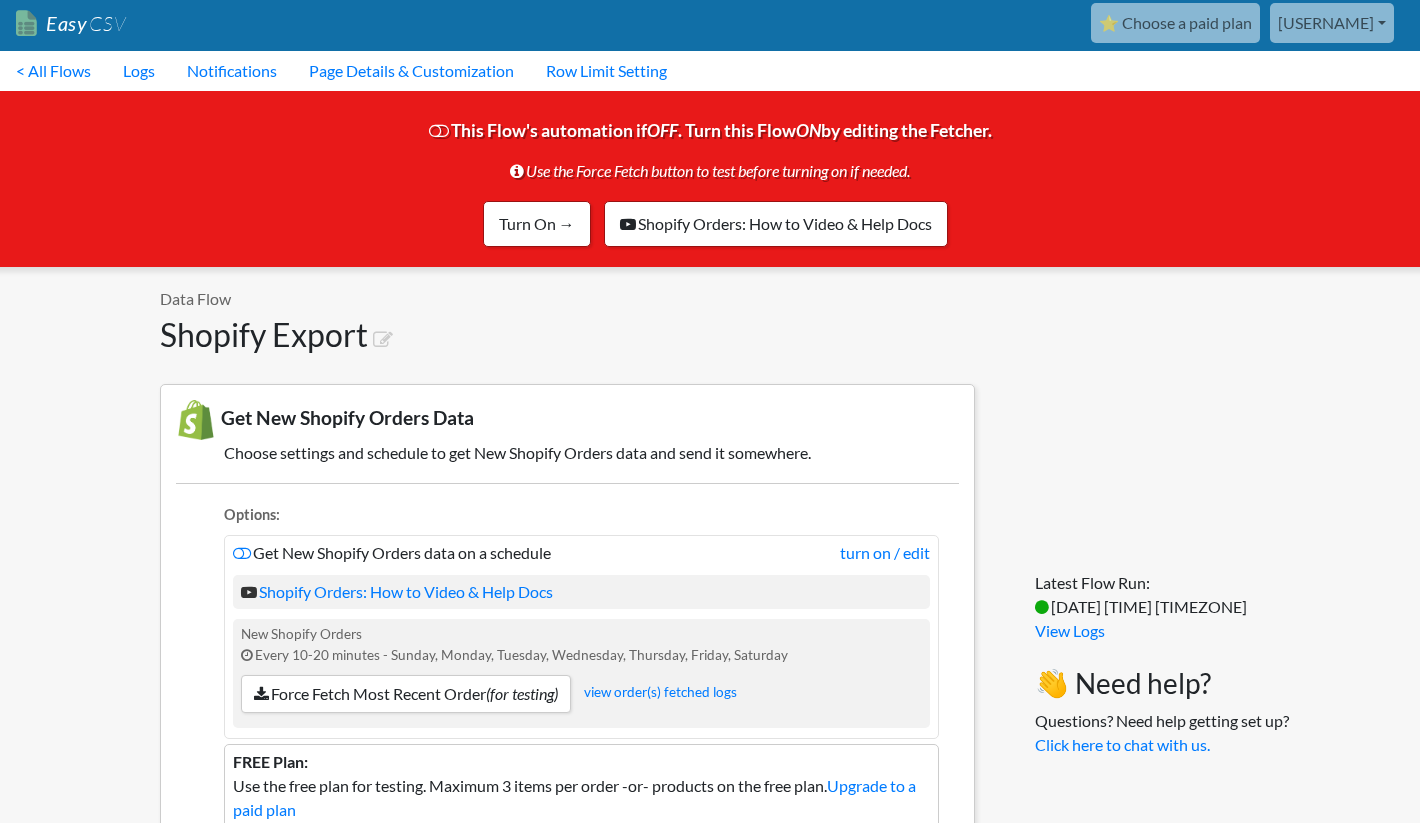 scroll, scrollTop: 0, scrollLeft: 0, axis: both 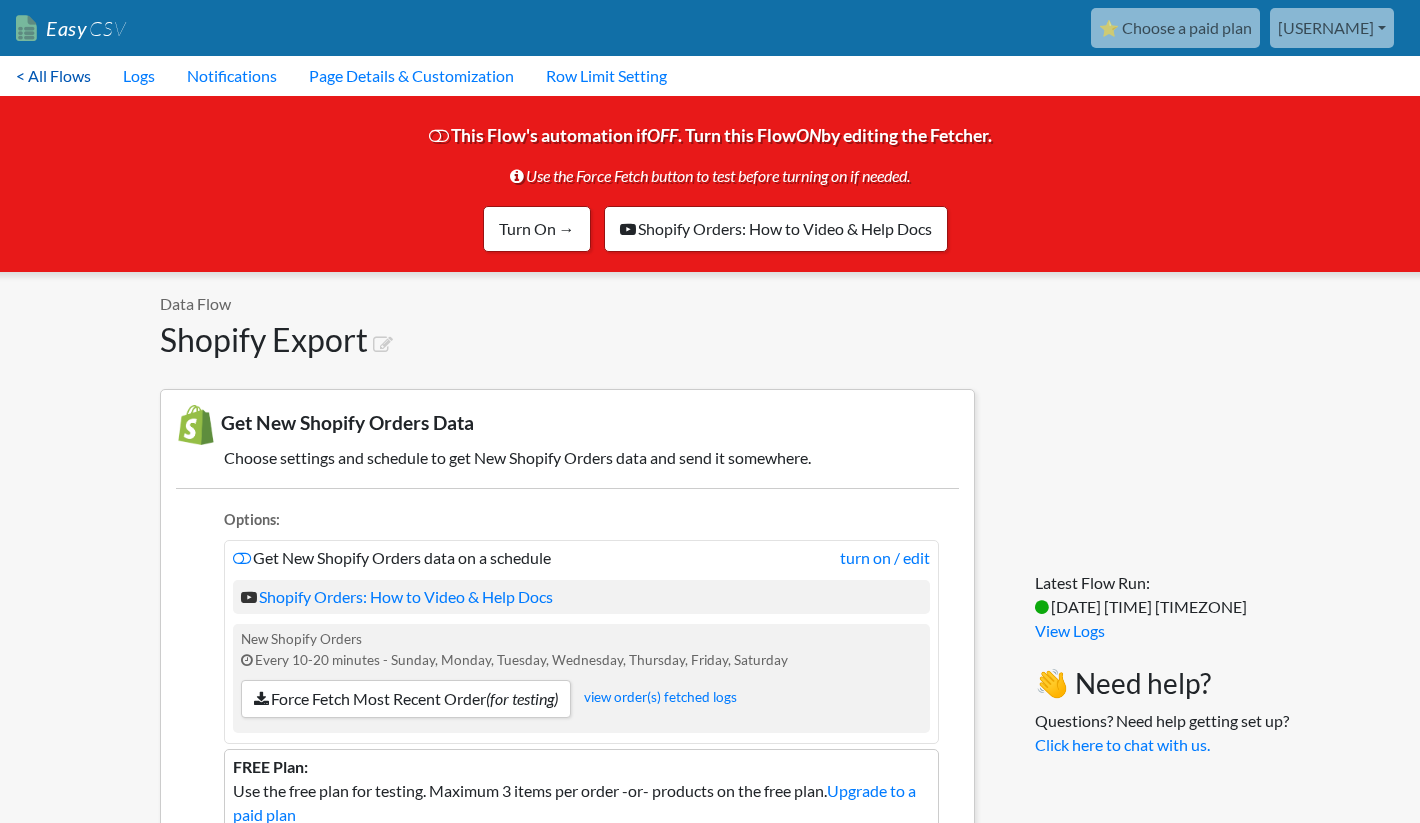 click on "< All Flows" at bounding box center (53, 76) 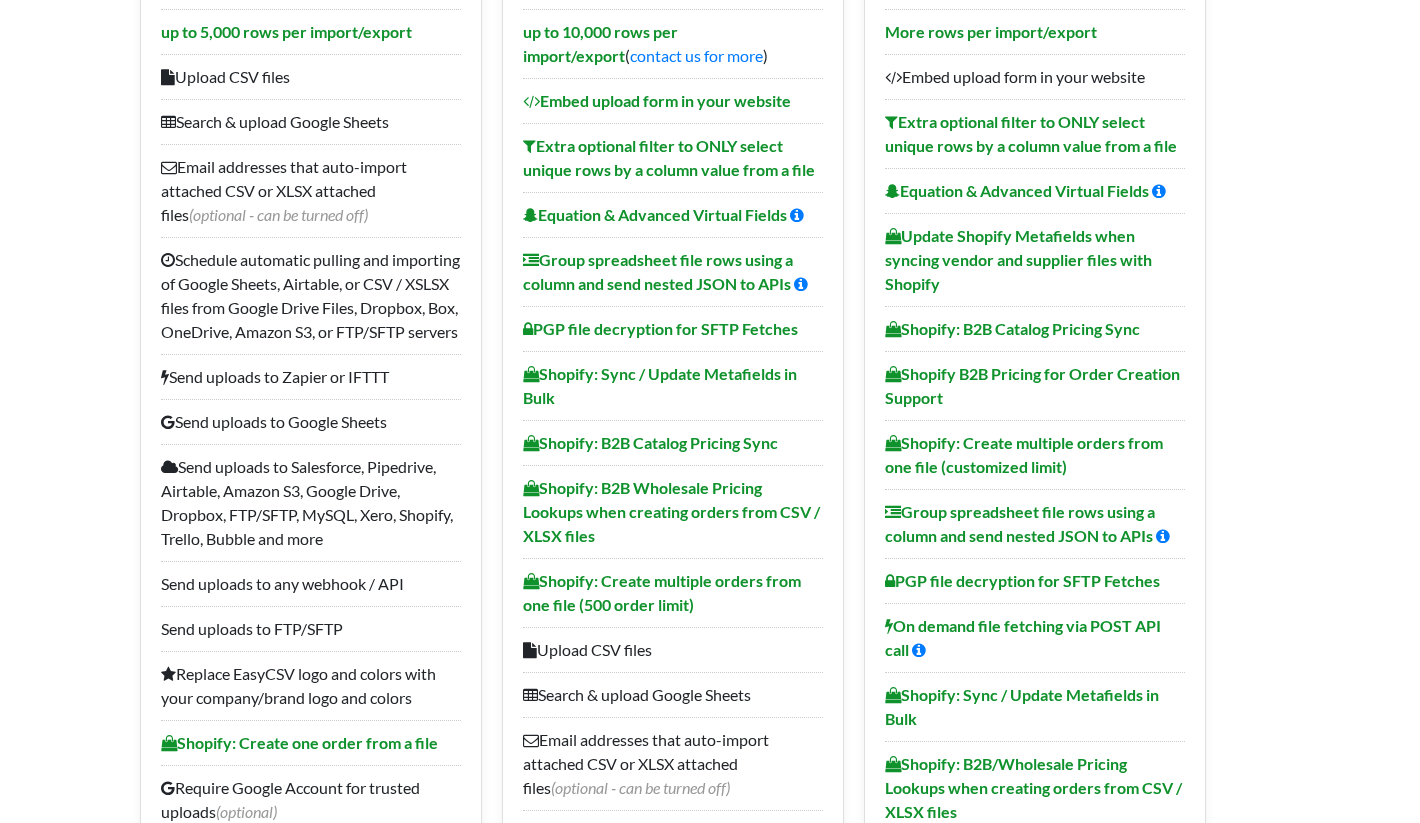 scroll, scrollTop: 0, scrollLeft: 0, axis: both 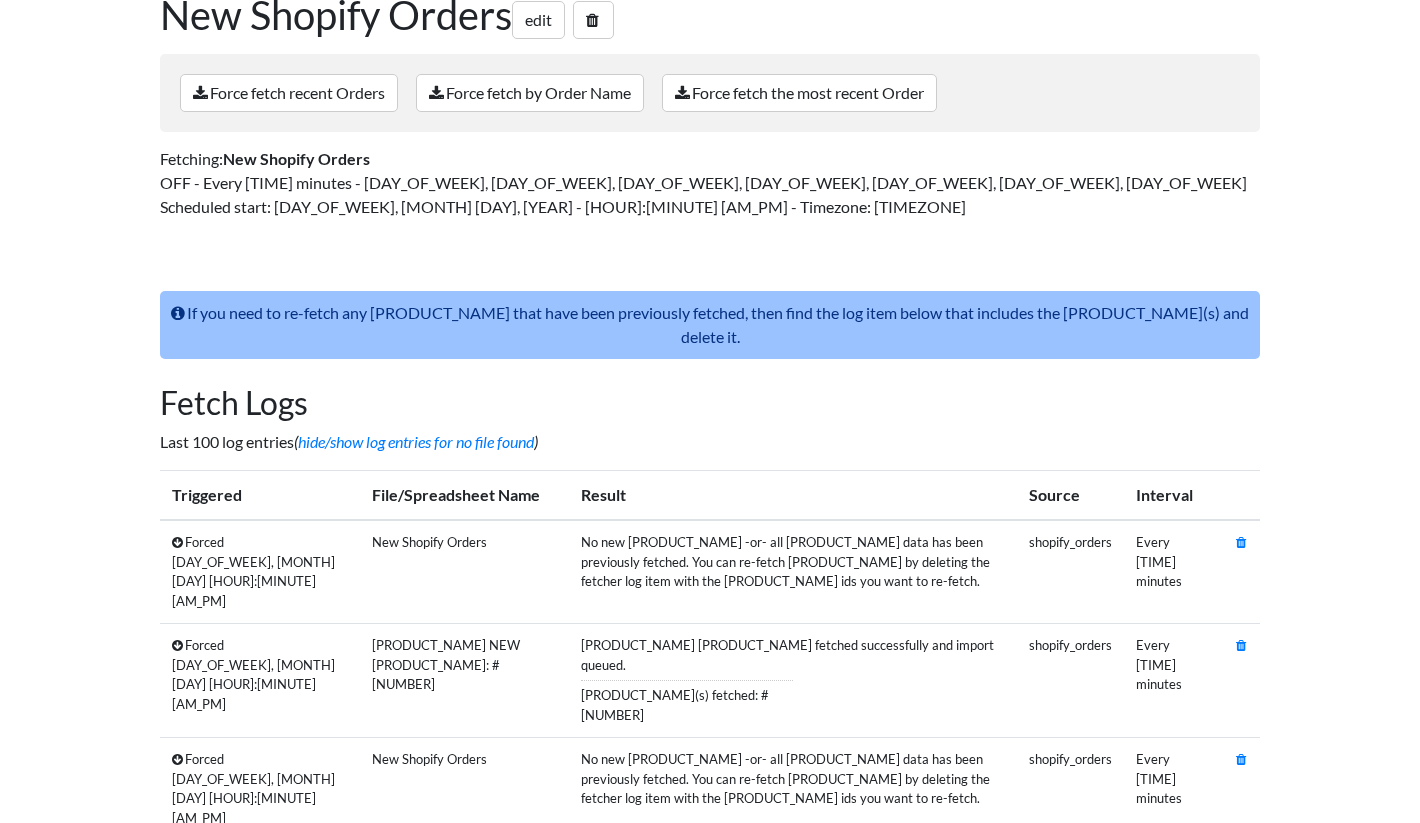 click on "Fetch Logs
Last 100 log entries  ( hide/show log entries for no file found )
Triggered
File/Spreadsheet Name
Result
Source
Interval
Forced
Wednesday, Jul 02  1:32 AM
New Shopify Orders
No new orders -or- all order data has been previously fetched. You can re-fetch orders by deleting the fetcher log item with the order ids you want to re-fetch.
shopify_orders
Every 10-20 minutes
Forced
Wednesday, Jul 02  1:32 AM
NEW Shopify Order: #1008
Forced" at bounding box center (710, 565) 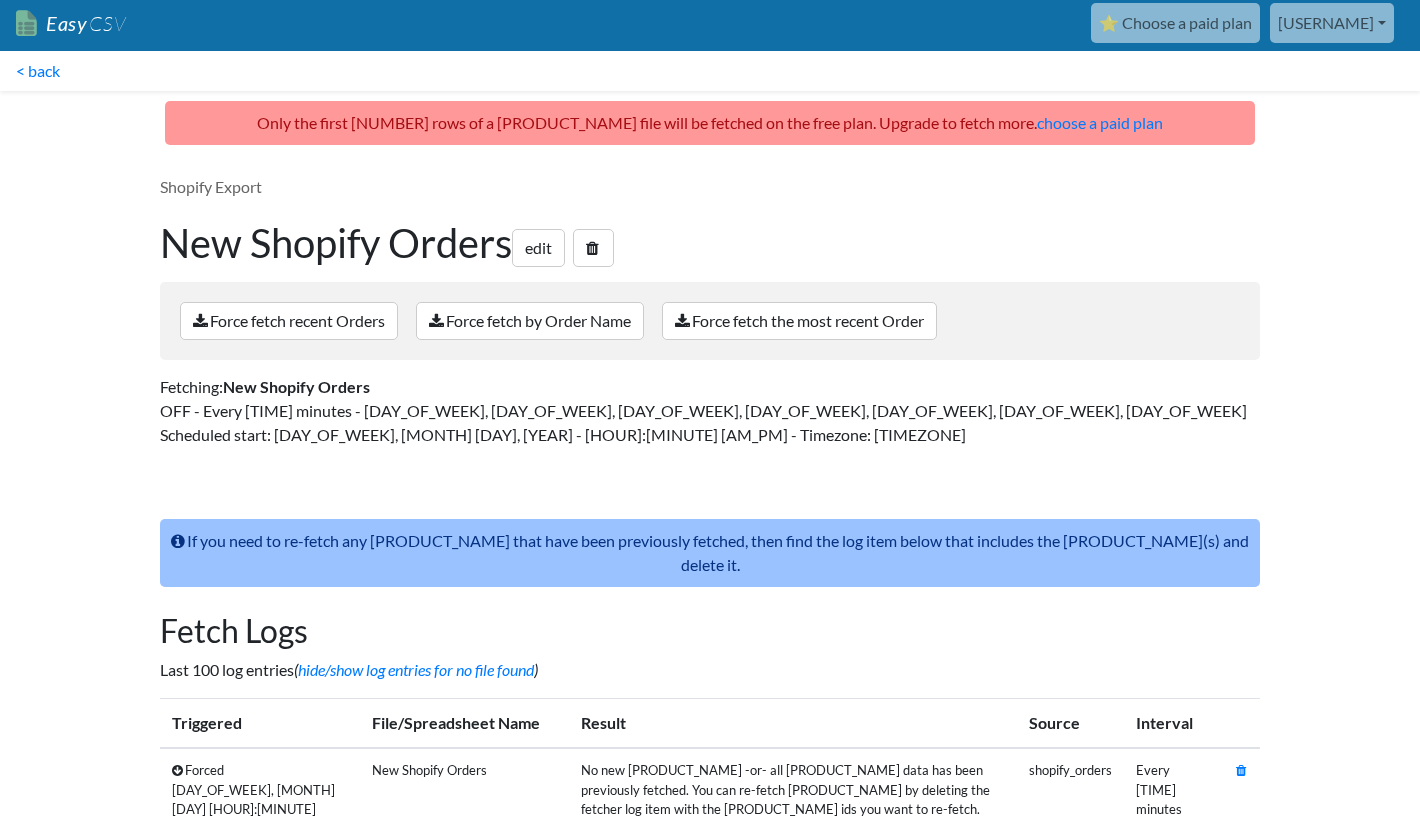 scroll, scrollTop: 0, scrollLeft: 0, axis: both 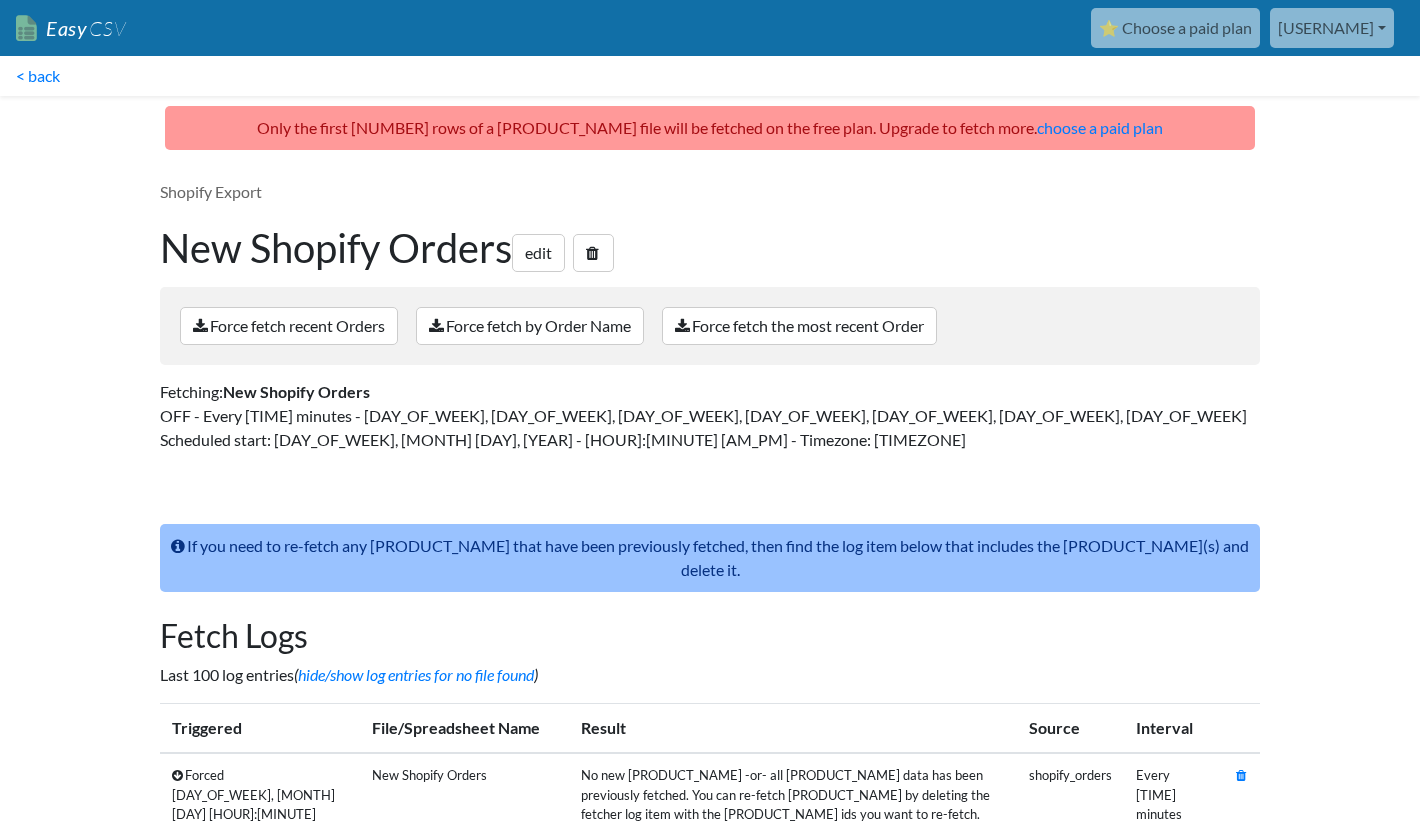 click on "Fetching:  New Shopify Orders
OFF - Every 10-20 minutes - Sunday, Monday, Tuesday, Wednesday, Thursday, Friday, Saturday  Scheduled start: Tuesday, Jul 01, 2025 -  6:28 AM - Timezone: Central Time (US & Canada)" at bounding box center [710, 416] 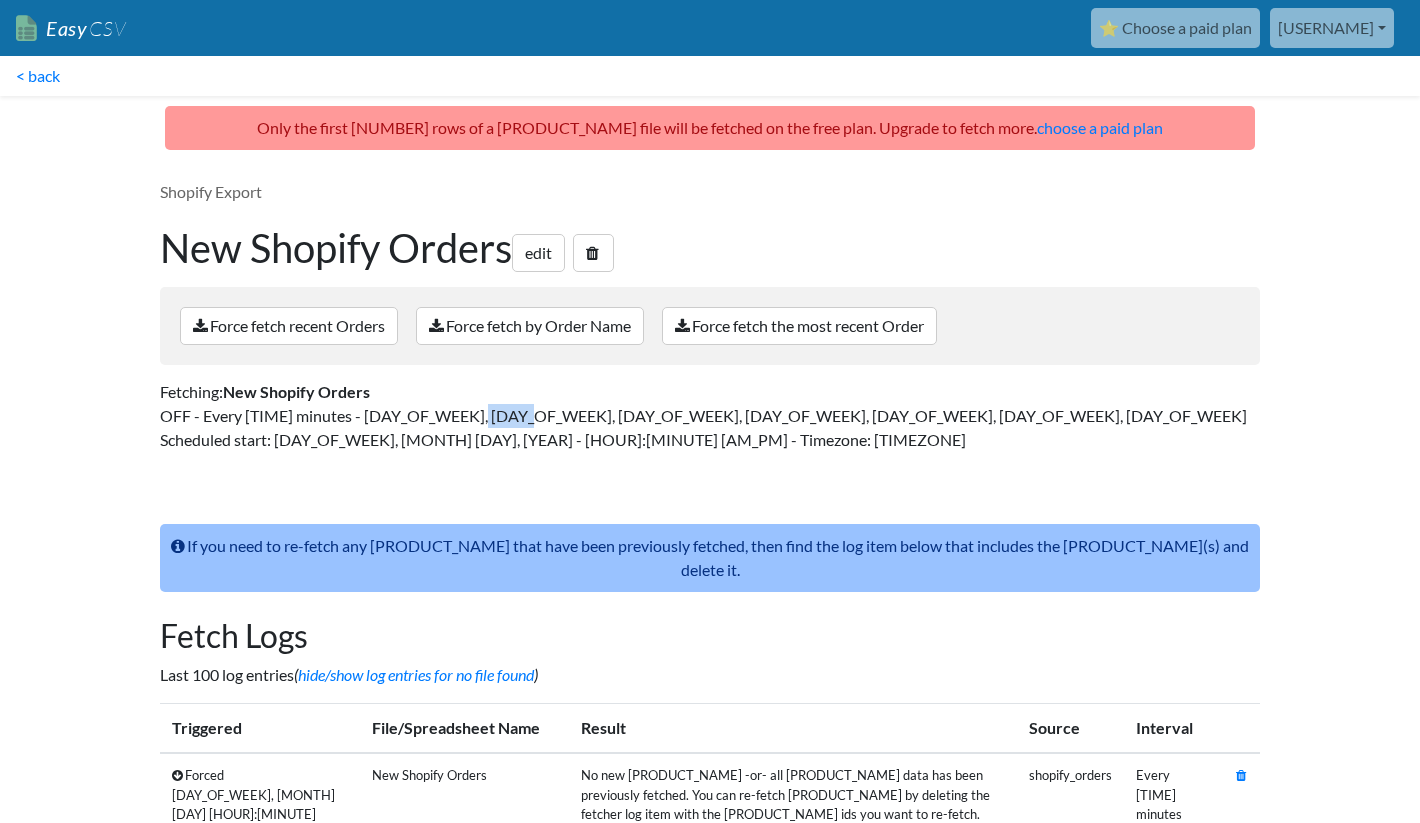 click on "Fetching:  New Shopify Orders
OFF - Every 10-20 minutes - Sunday, Monday, Tuesday, Wednesday, Thursday, Friday, Saturday  Scheduled start: Tuesday, Jul 01, 2025 -  6:28 AM - Timezone: Central Time (US & Canada)" at bounding box center (710, 416) 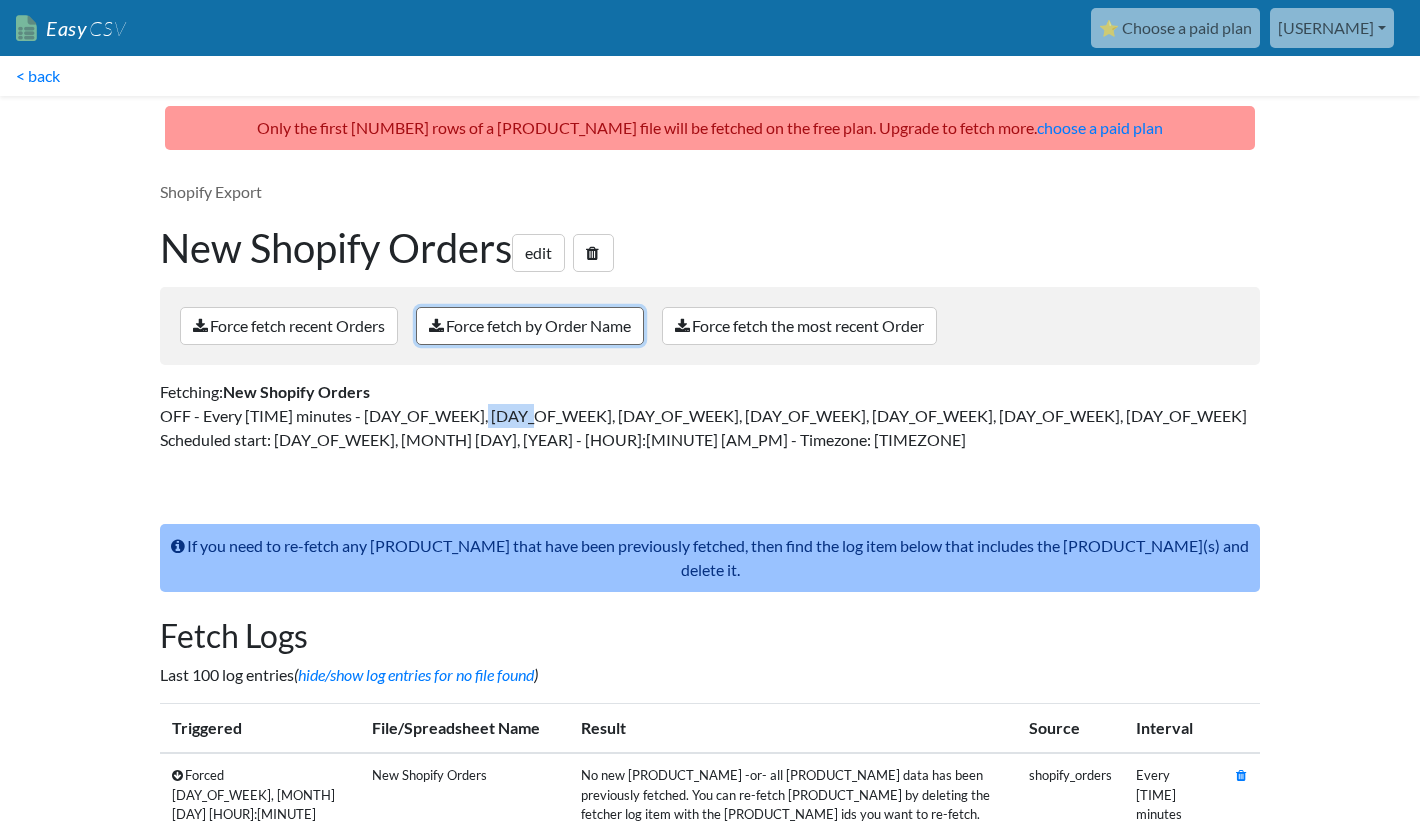click on "Force fetch by Order Name" at bounding box center [530, 326] 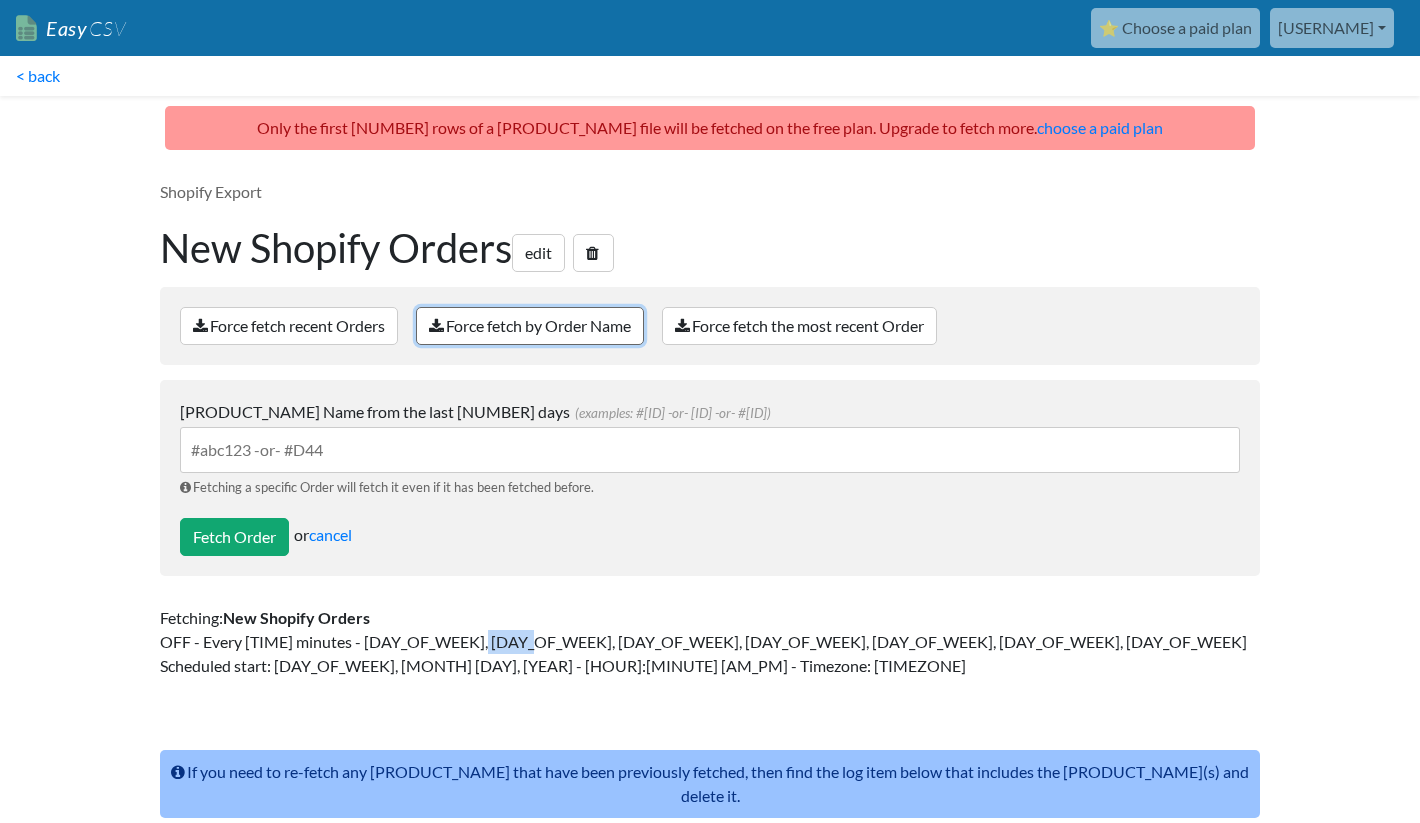 click on "Force fetch by Order Name" at bounding box center [530, 326] 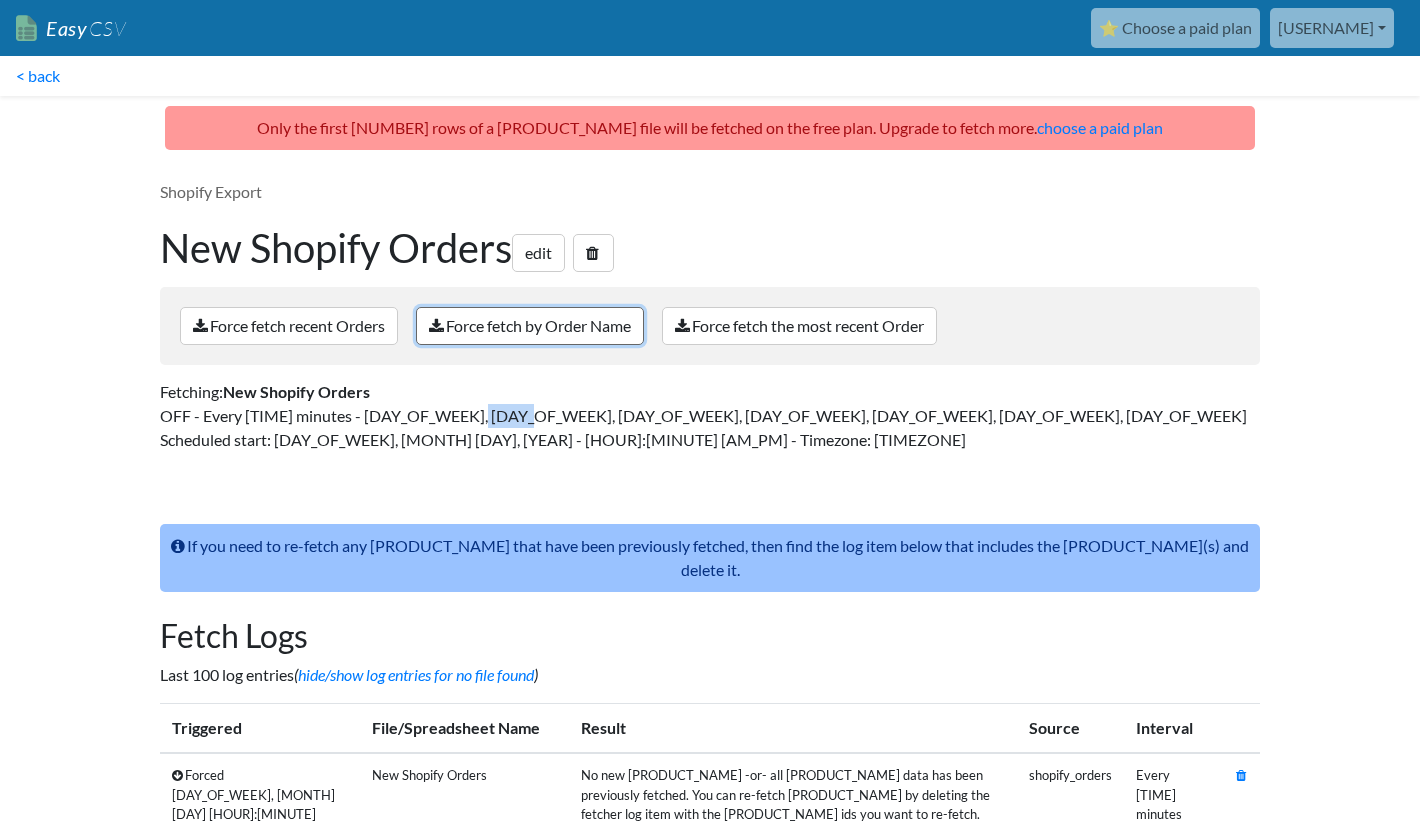 click on "Force fetch by Order Name" at bounding box center [530, 326] 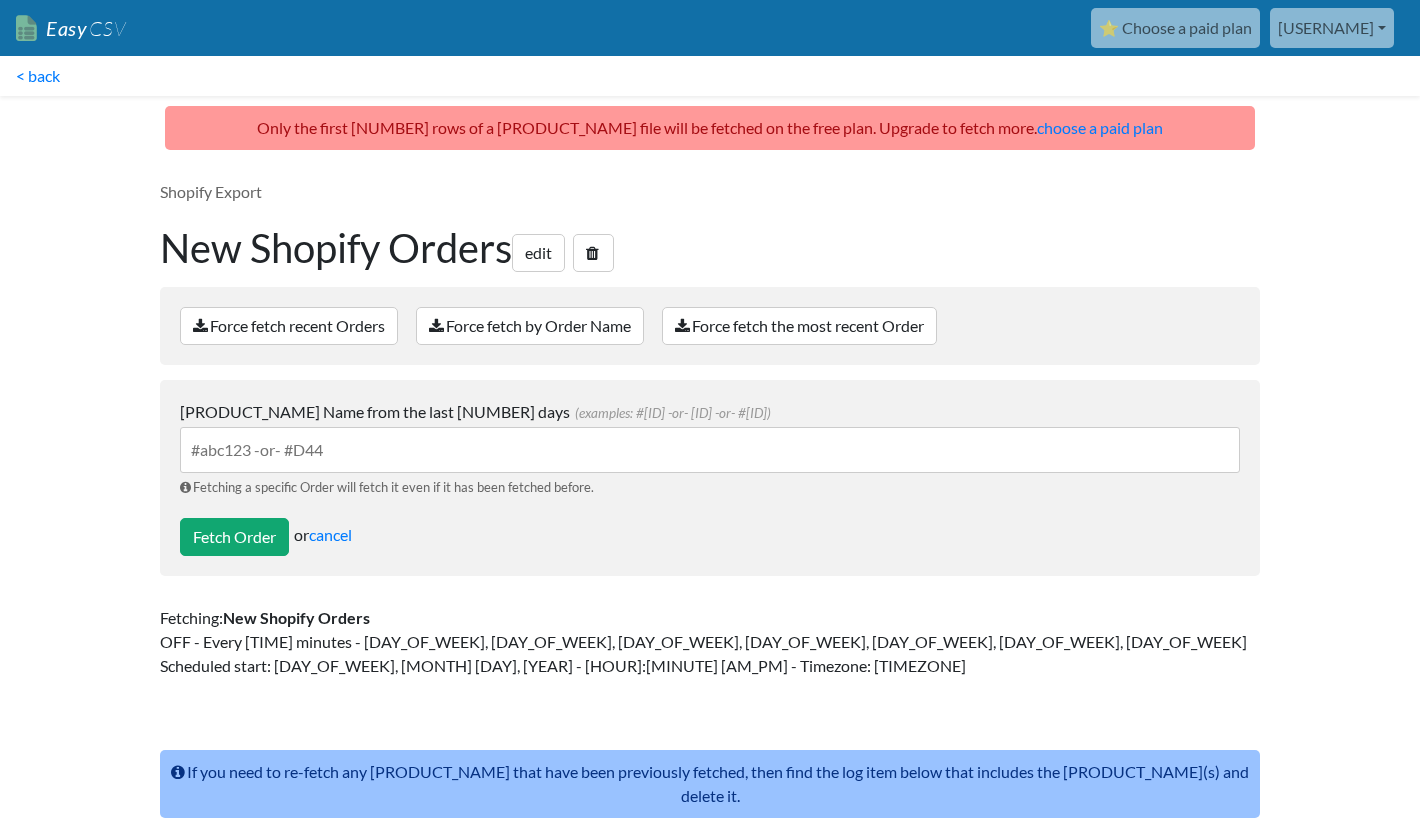 click on "Order Name from the last 30 days  (examples: #abc123 -or- abc123 -or- #D44)" at bounding box center [710, 450] 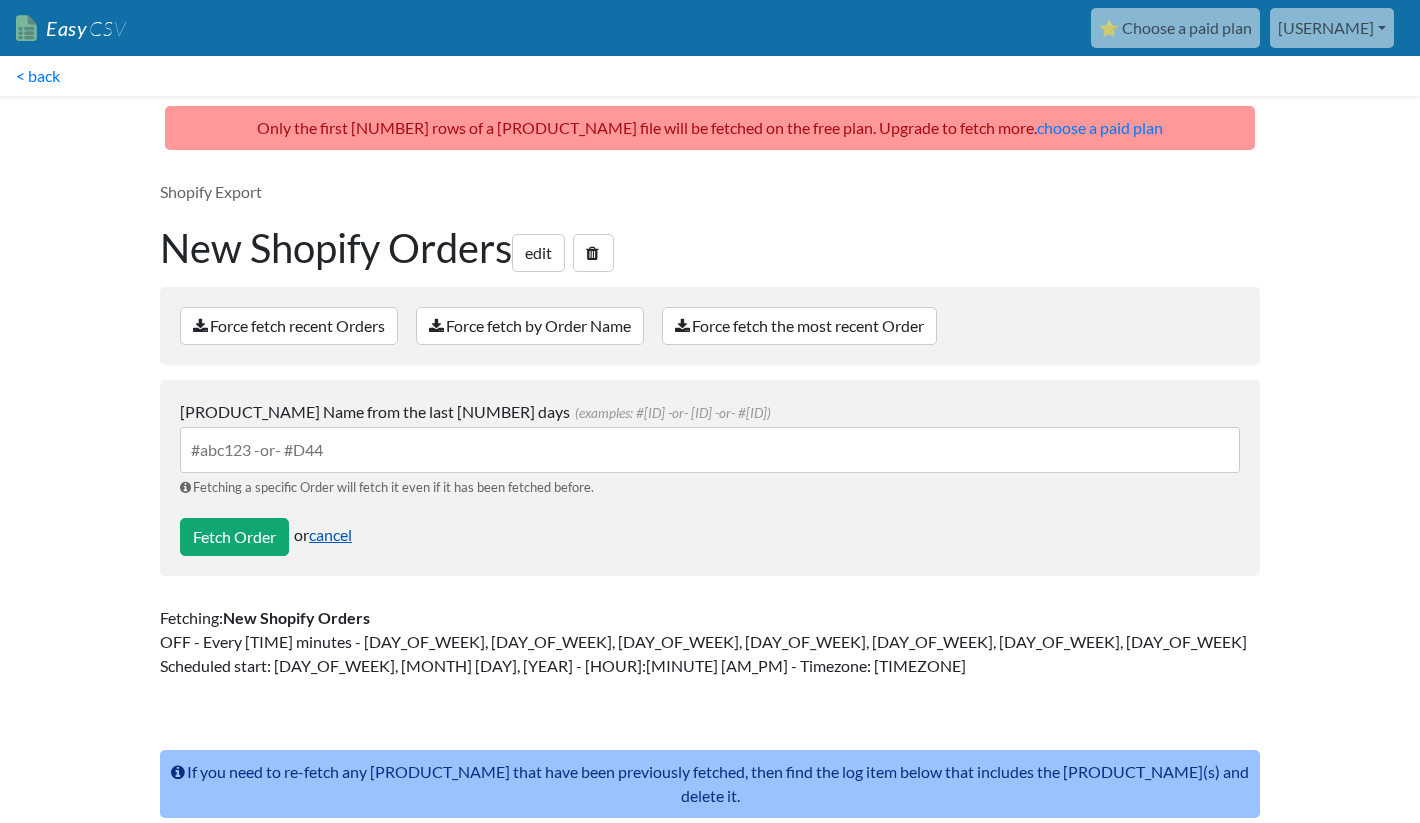 click on "cancel" at bounding box center [330, 534] 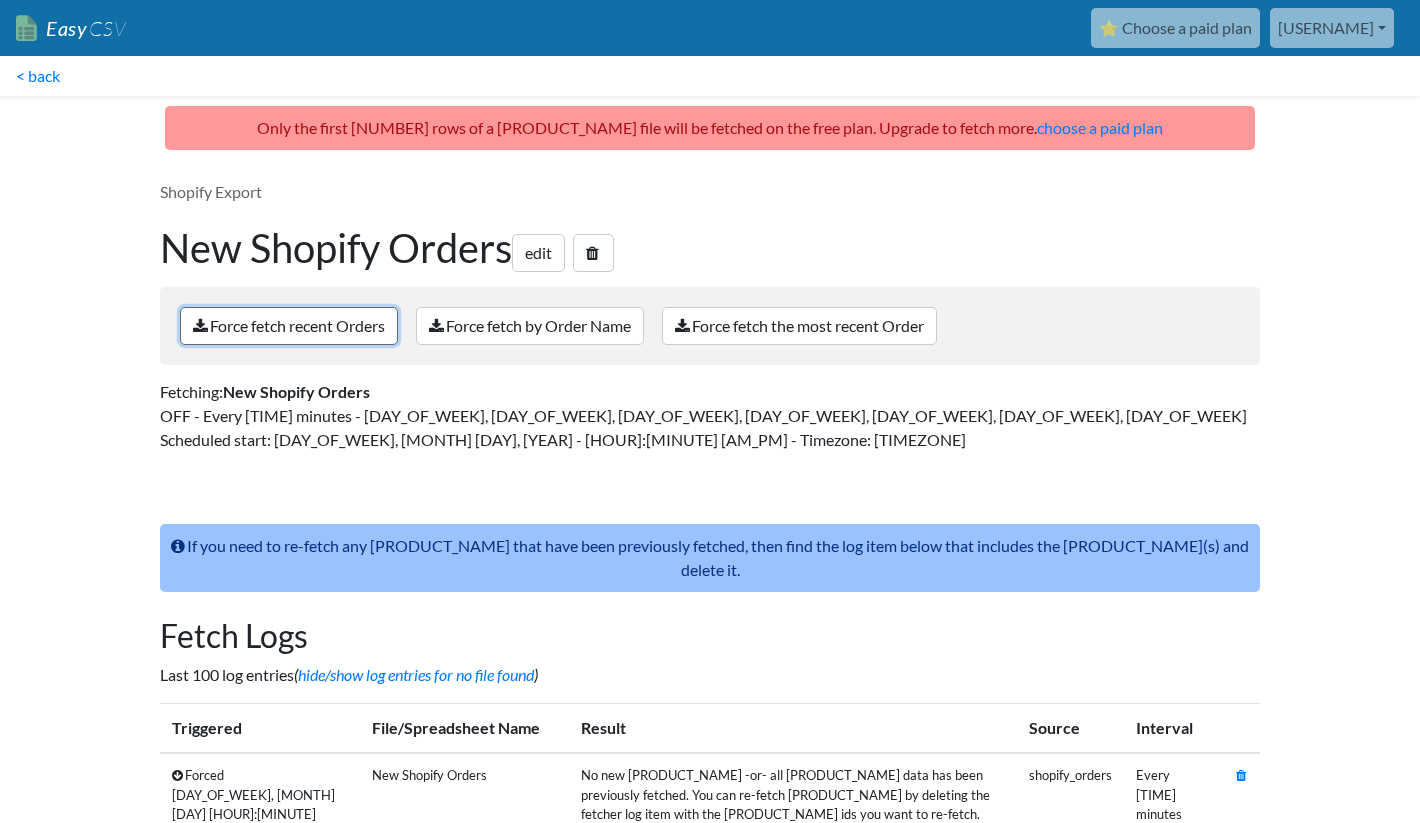 click on "Force fetch recent Orders" at bounding box center [289, 326] 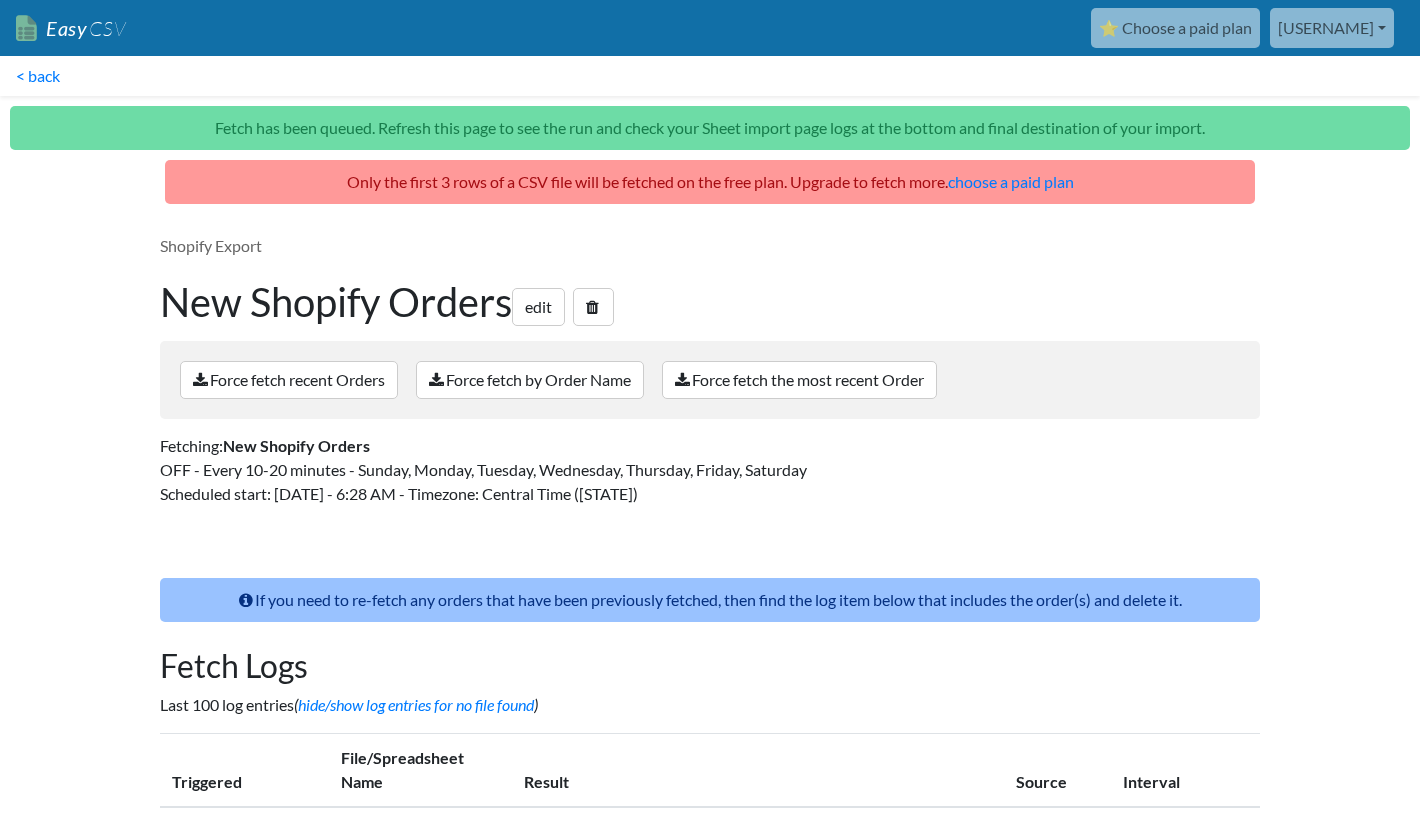 scroll, scrollTop: 287, scrollLeft: 0, axis: vertical 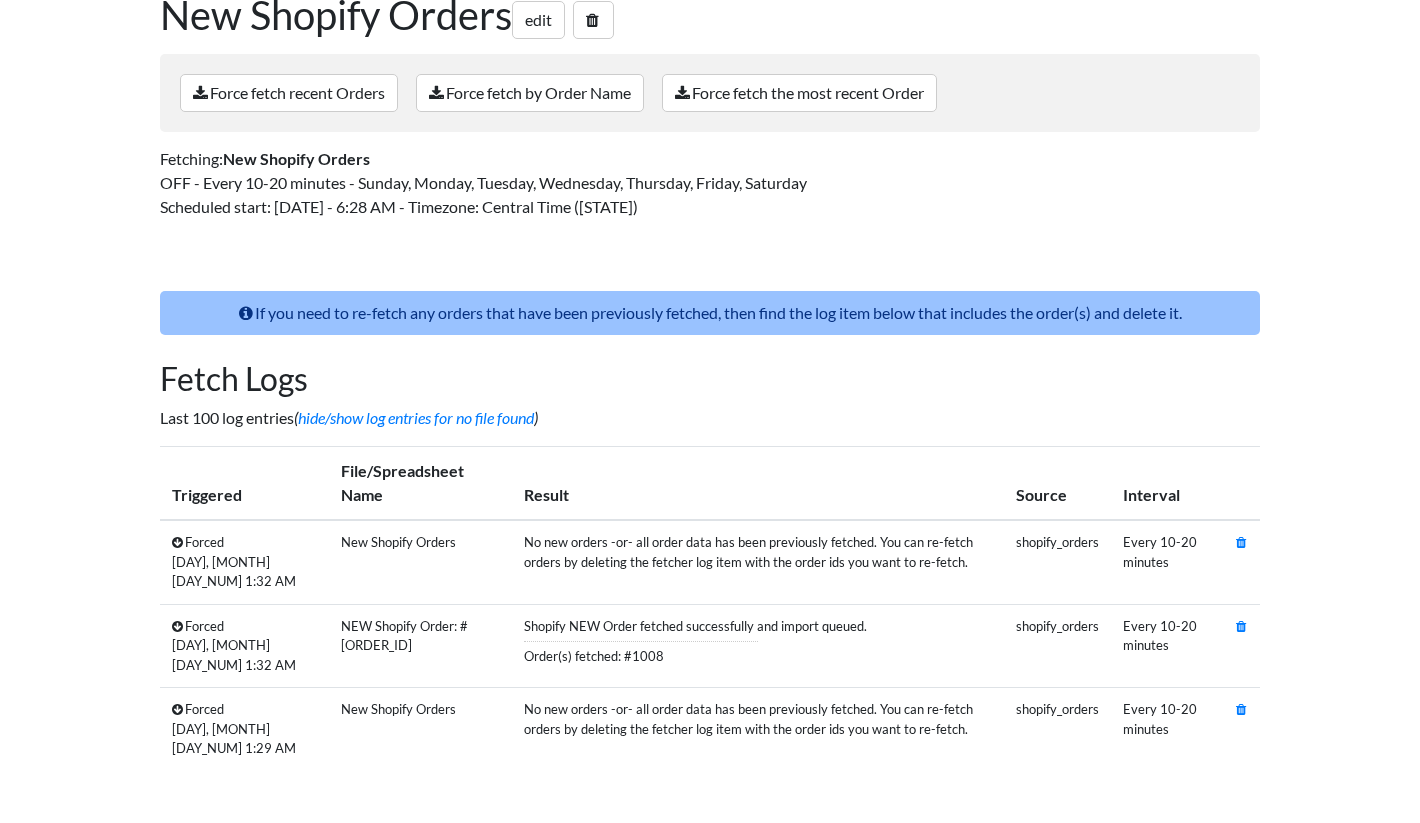 click on "If you need to re-fetch any orders that have been previously fetched, then find the log item below that includes the order(s) and delete it." at bounding box center [710, 313] 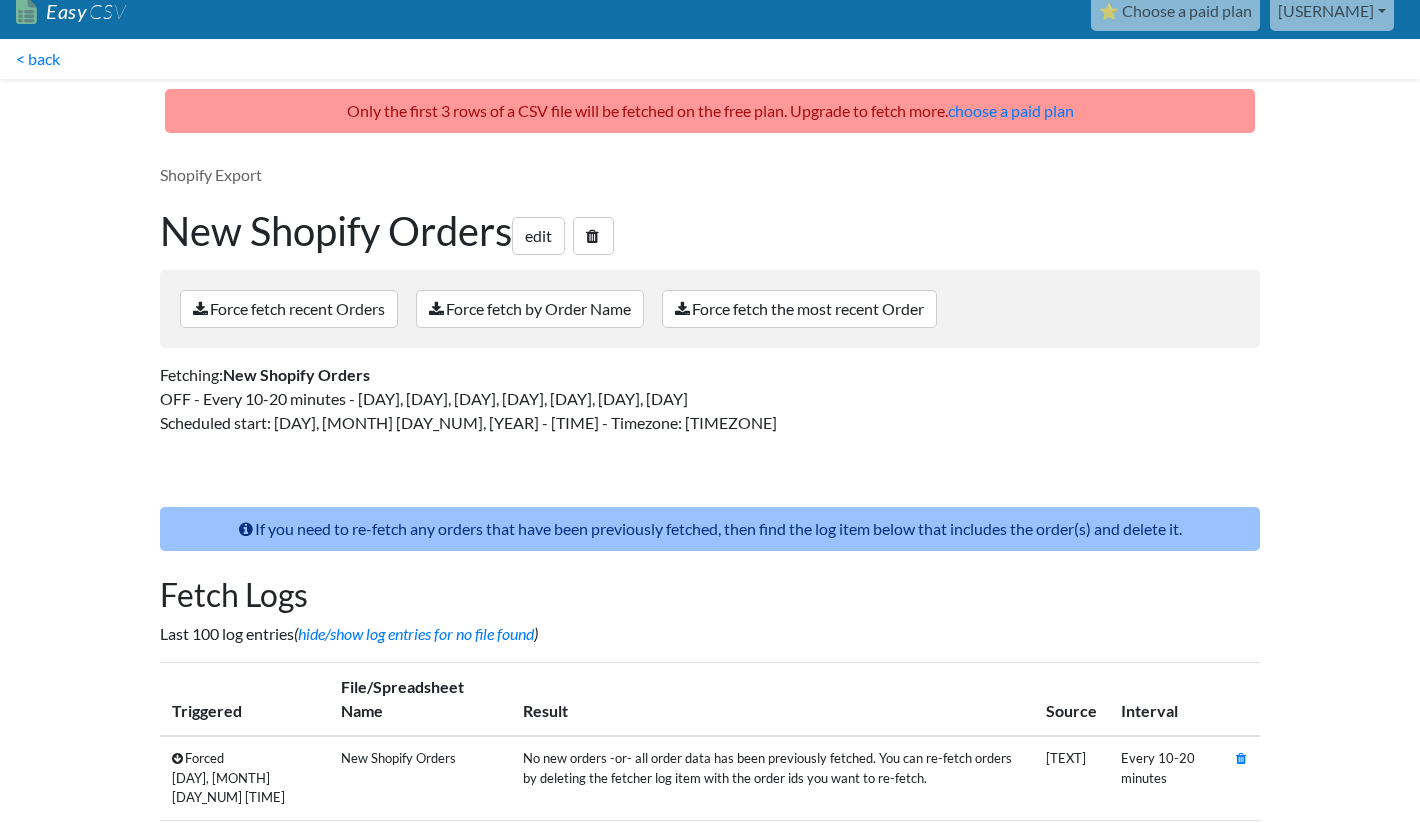 scroll, scrollTop: 0, scrollLeft: 0, axis: both 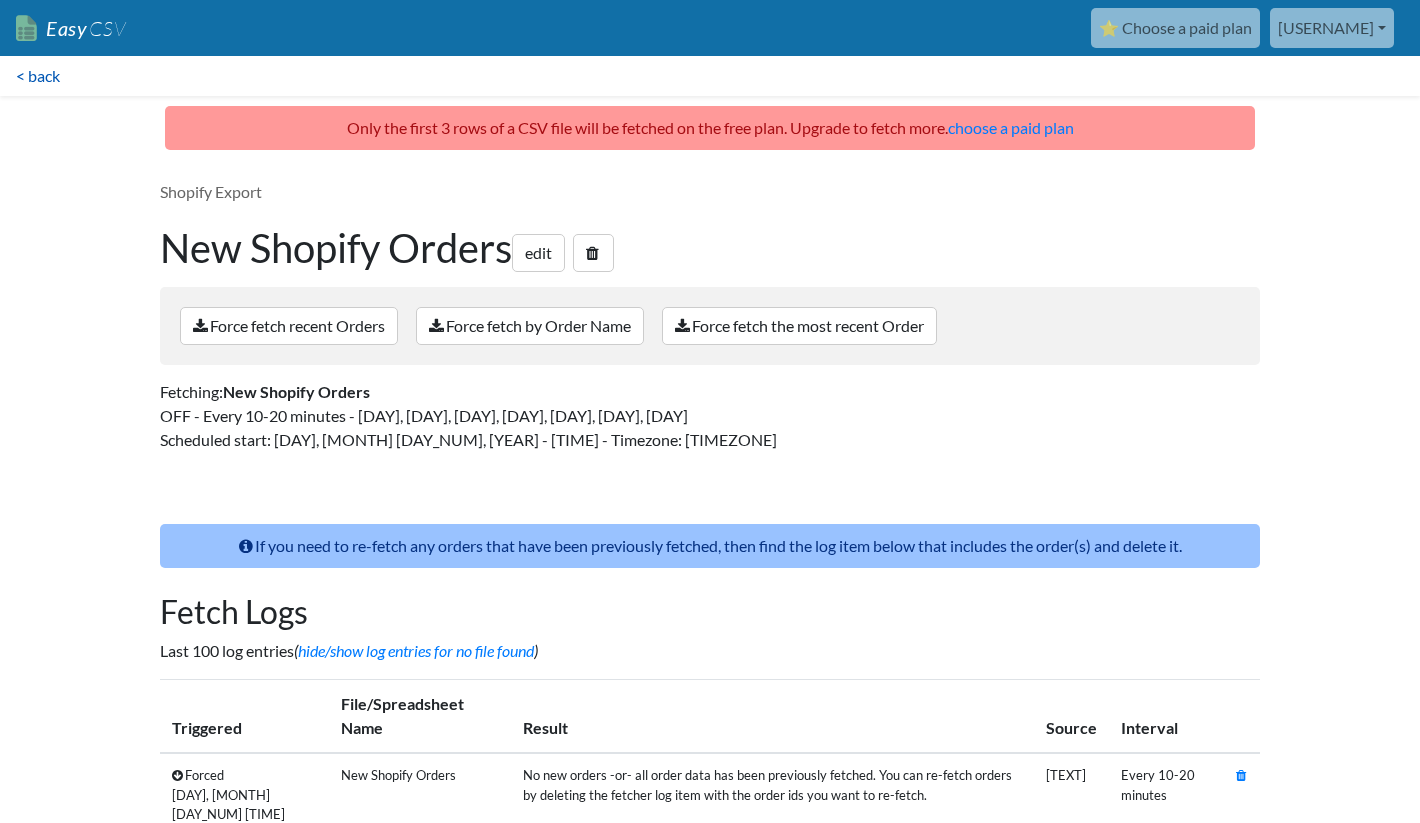 click on "< back" at bounding box center (38, 76) 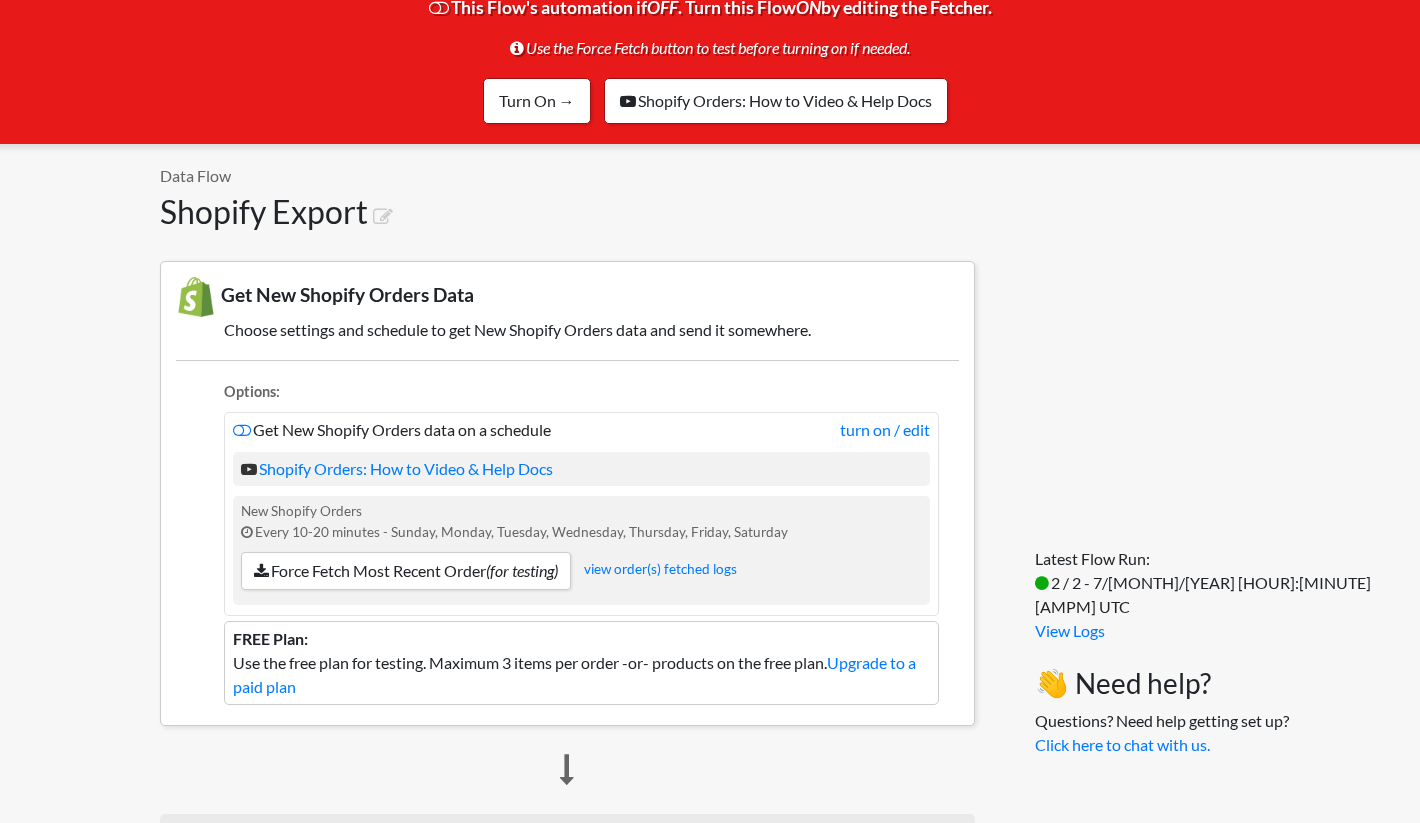 scroll, scrollTop: 135, scrollLeft: 0, axis: vertical 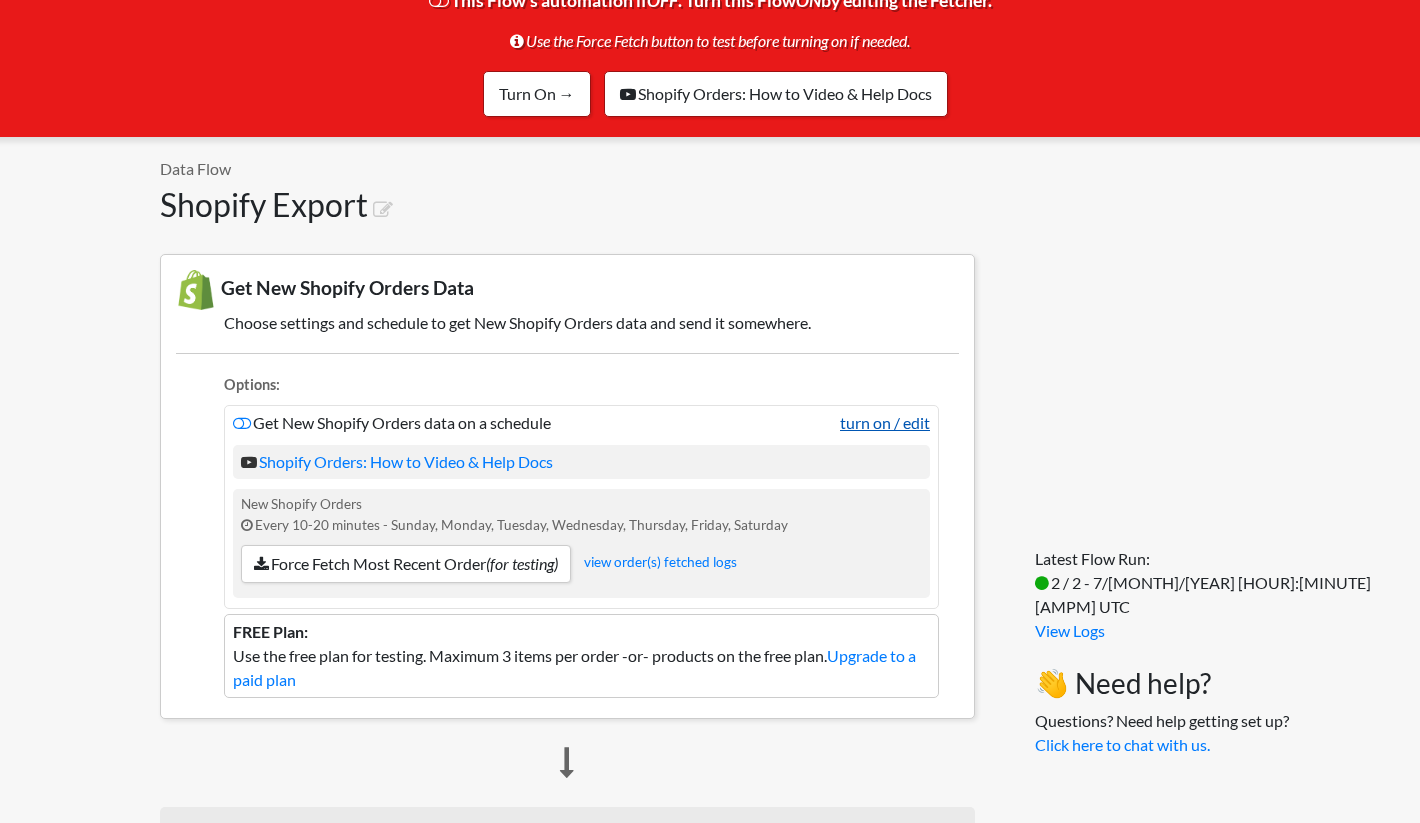 click on "turn on / edit" at bounding box center [885, 423] 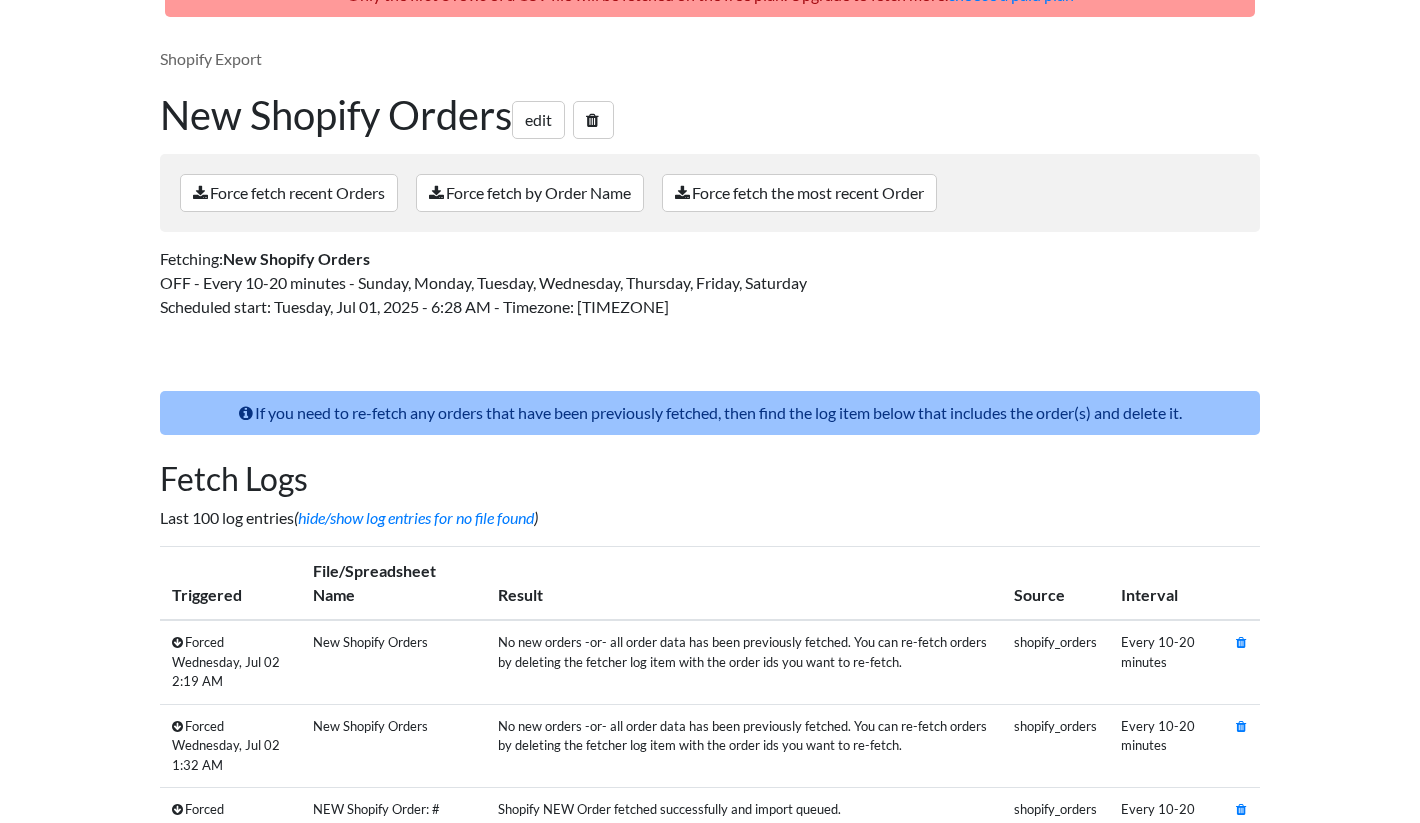 scroll, scrollTop: 0, scrollLeft: 0, axis: both 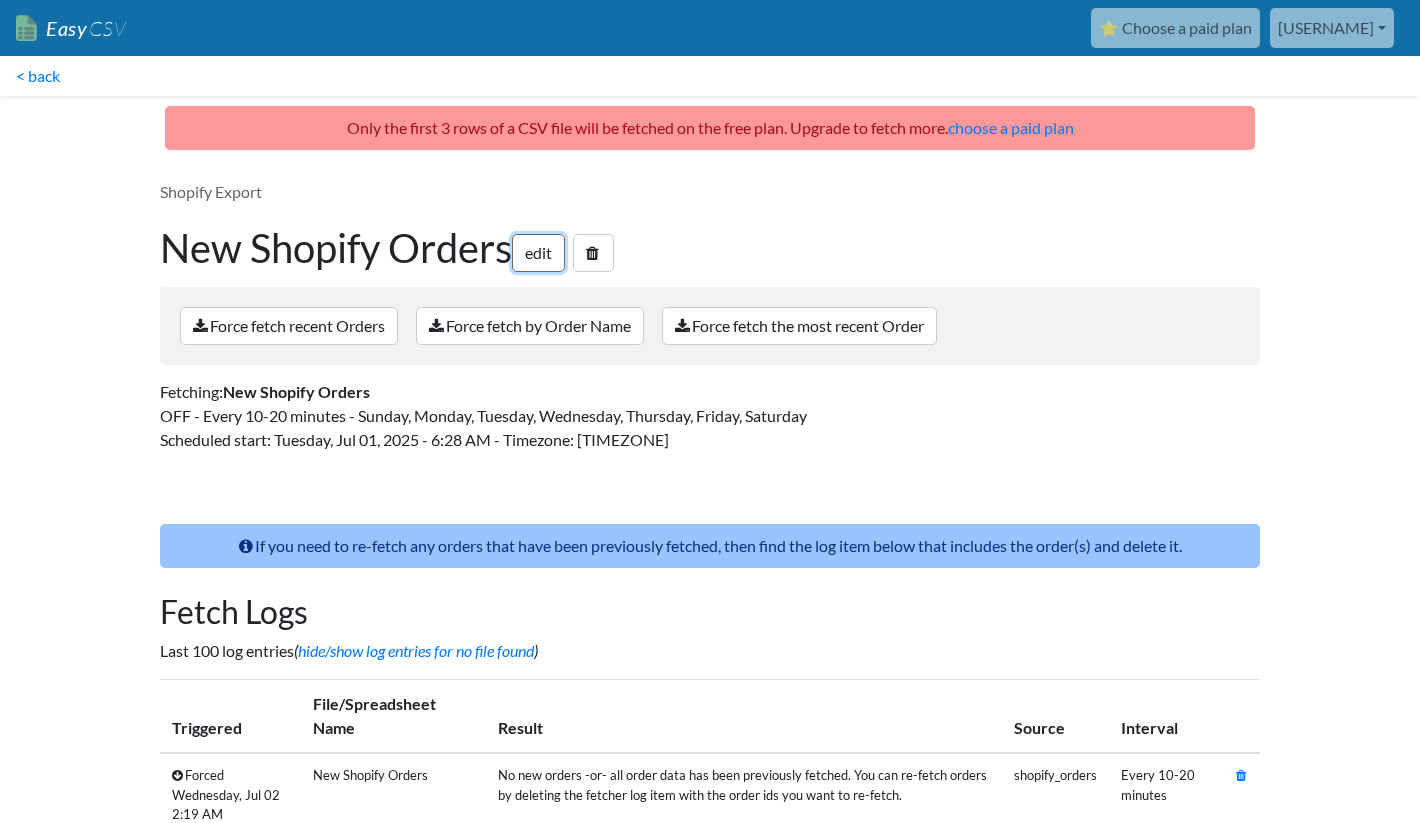 click on "edit" at bounding box center [538, 253] 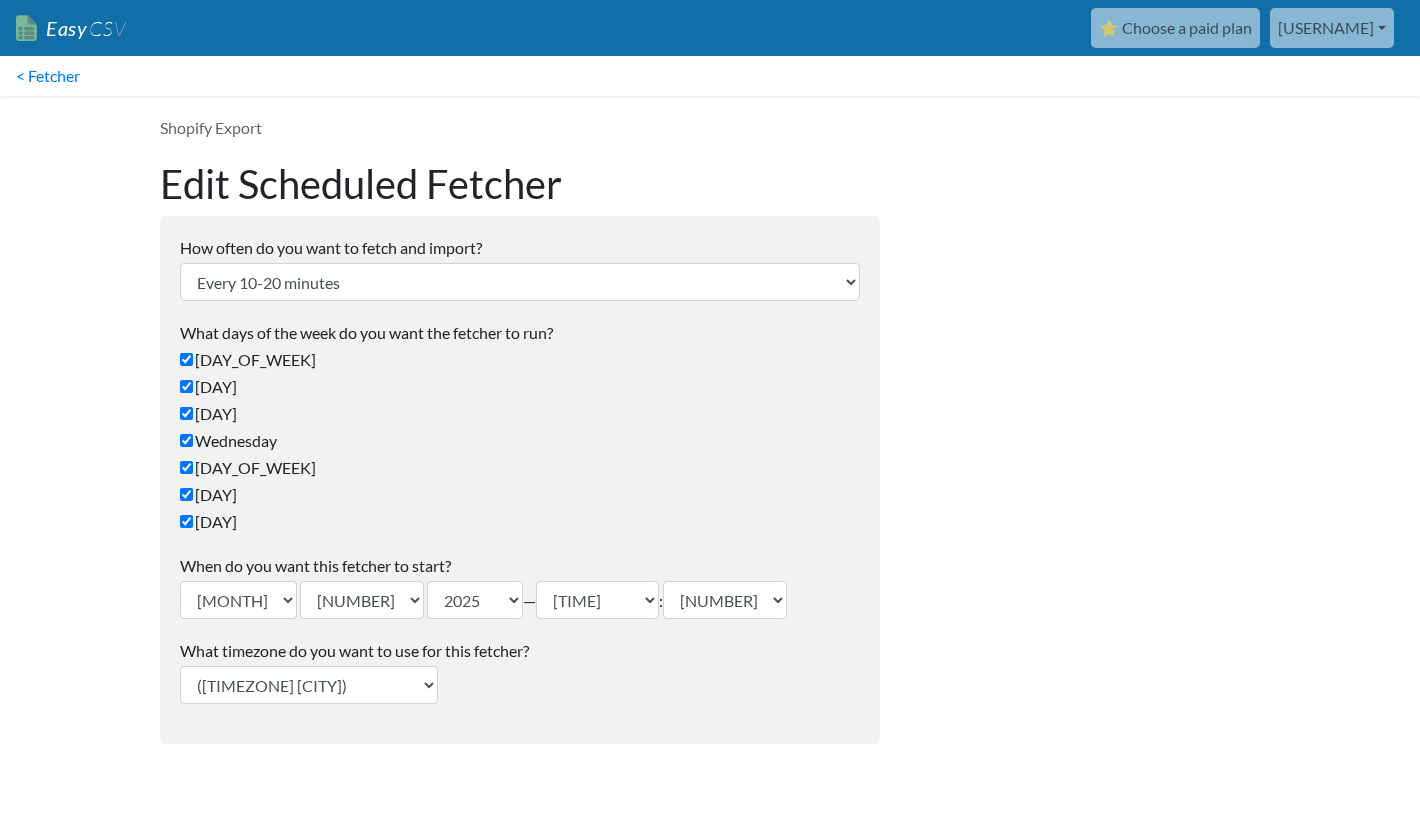 scroll, scrollTop: 0, scrollLeft: 0, axis: both 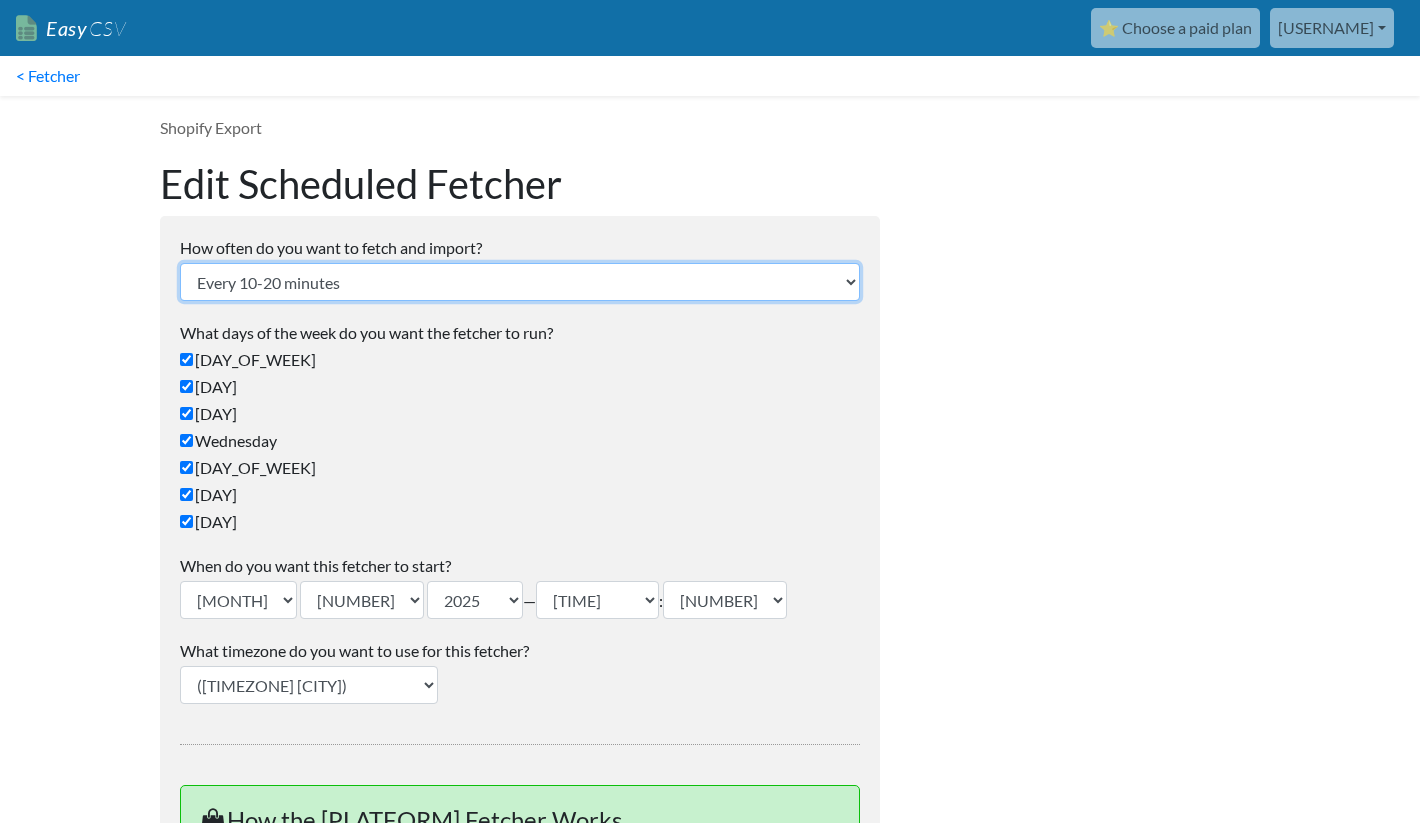click on "Every [NUMBER] hours
Every [NUMBER] hours
Every hour
Every [NUMBER]-[NUMBER] minutes
Every [NUMBER] week
Every [NUMBER] weeks" at bounding box center (520, 282) 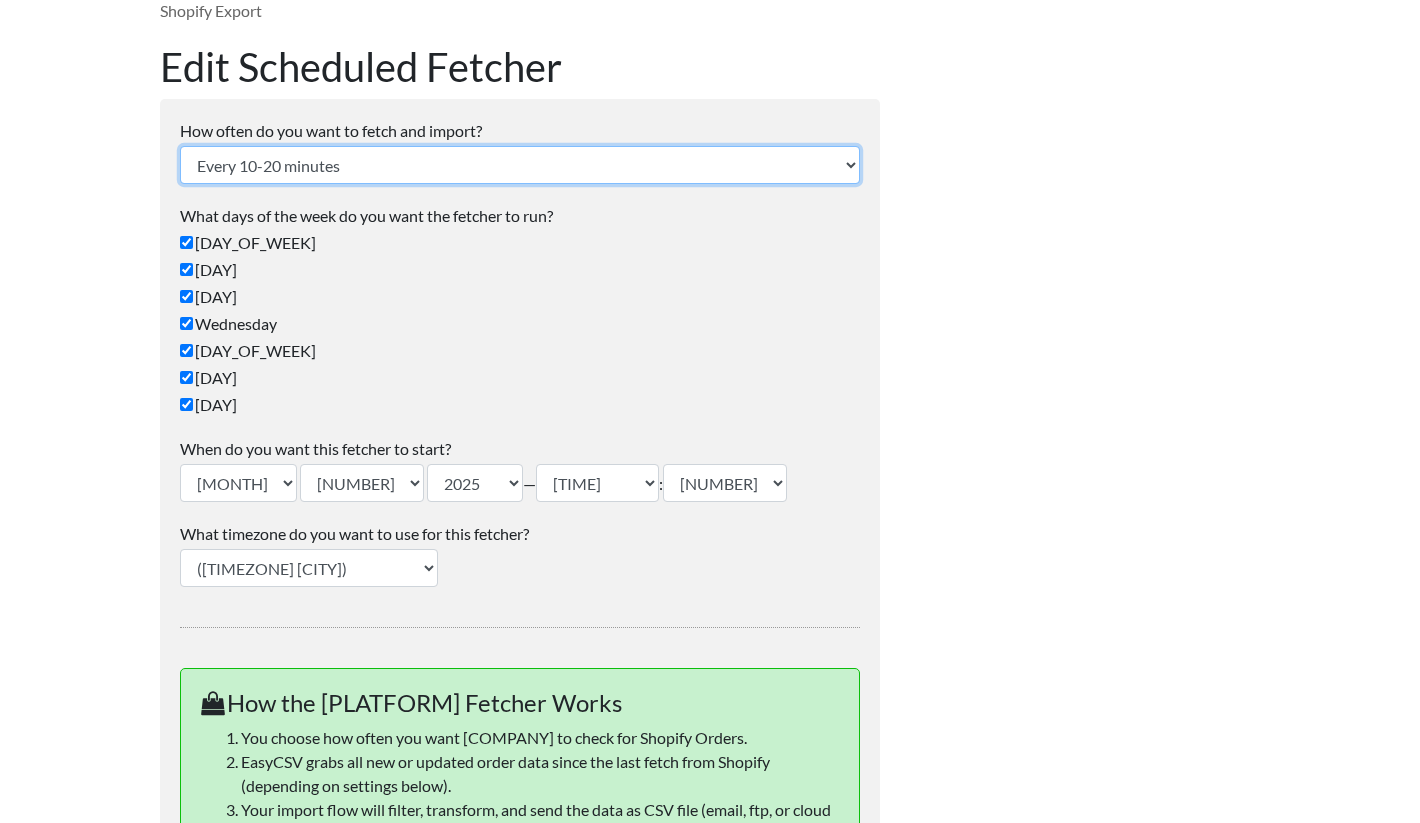 scroll, scrollTop: 121, scrollLeft: 0, axis: vertical 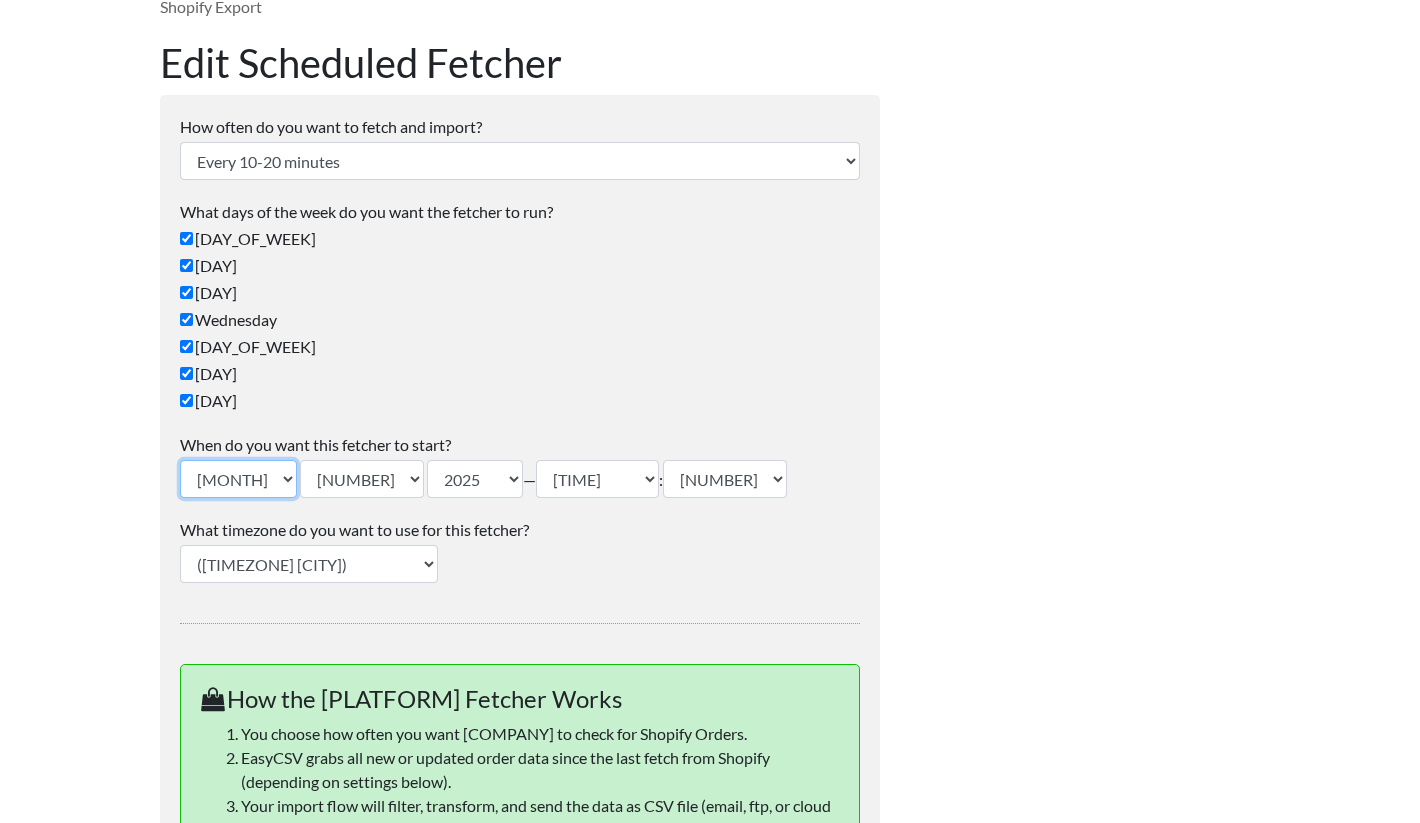 click on "[MONTH]
[MONTH]
[MONTH]
[MONTH]
[MONTH]
[MONTH]
[MONTH]
[MONTH]
[MONTH]
[MONTH]
[MONTH]
[MONTH]" at bounding box center [240, 479] 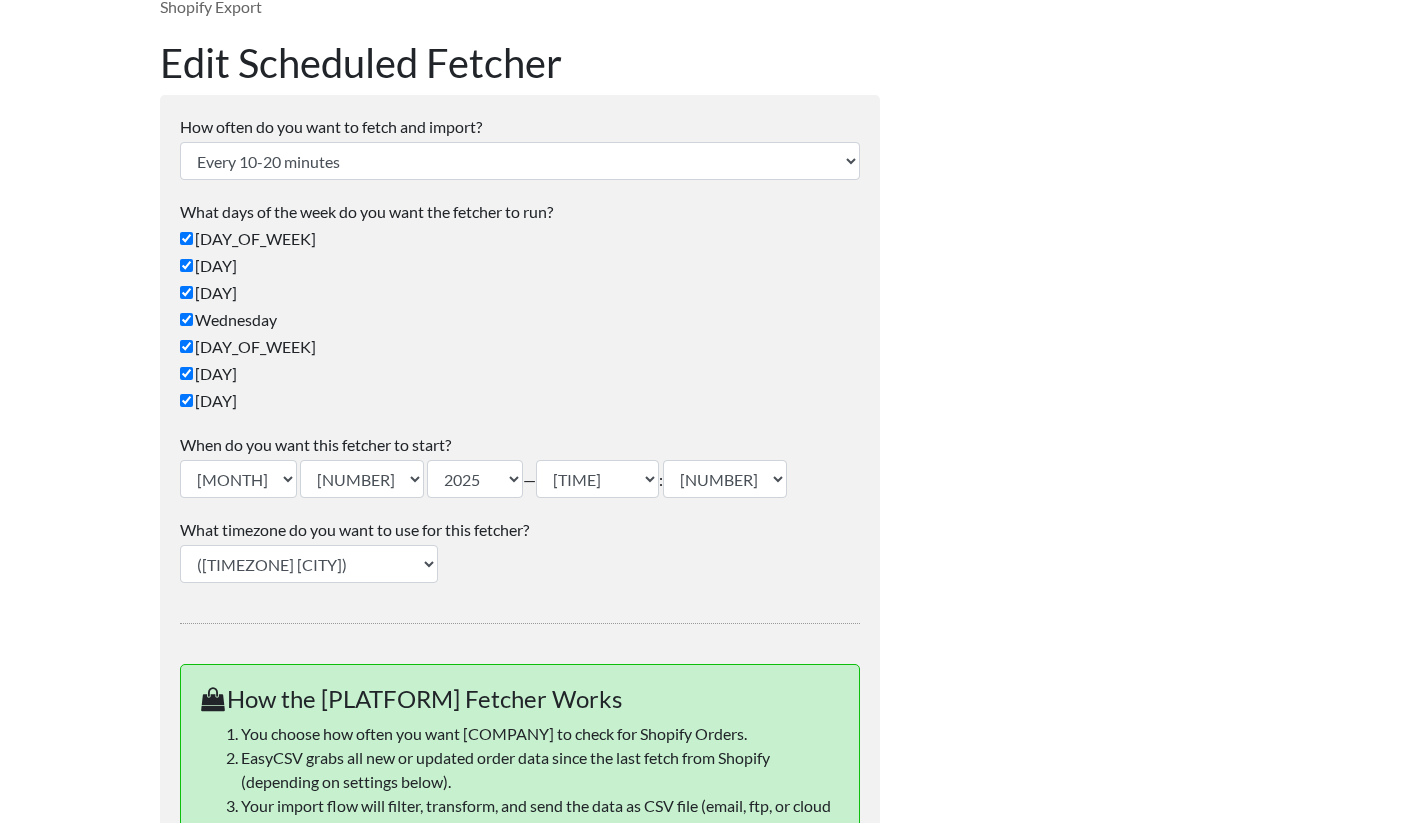 click on "(GMT-12:00) [CITY]
(GMT-11:00) [CITY]
(GMT-11:00) [CITY]
(GMT-10:00) [CITY]
(GMT-09:00) [CITY]
(GMT-08:00) [TIMEZONE]
(GMT-08:00) [CITY]
(GMT-07:00) [CITY]
(GMT-07:00) [CITY]
(GMT-07:00) [TIMEZONE]
(GMT-06:00) [CITY]
(GMT-06:00) [TIMEZONE]
(GMT-06:00) [CITY]
(GMT-06:00) [CITY]
(GMT-06:00) [CITY]
(GMT-06:00) [CITY]
(GMT-05:00) [CITY]
(GMT-05:00) [TIMEZONE]
(GMT-05:00) [TIMEZONE]
(GMT-05:00) [CITY]
(GMT-05:00) [CITY]
(GMT-04:00) [TIMEZONE]
(GMT-04:00) [CITY]
(GMT-04:00) [CITY]
(GMT-04:00) [CITY]
(GMT-04:00) [CITY]
(GMT-03:30) [CITY]
(GMT-03:00) [CITY]
(GMT-03:00) [CITY]
(GMT-03:00) [CITY]
(GMT-02:00) [CITY]
(GMT-01:00) [CITY]
(GMT-01:00) [CITY]
(GMT+00:00) [CITY]
(GMT+00:00) [CITY]" at bounding box center [299, 564] 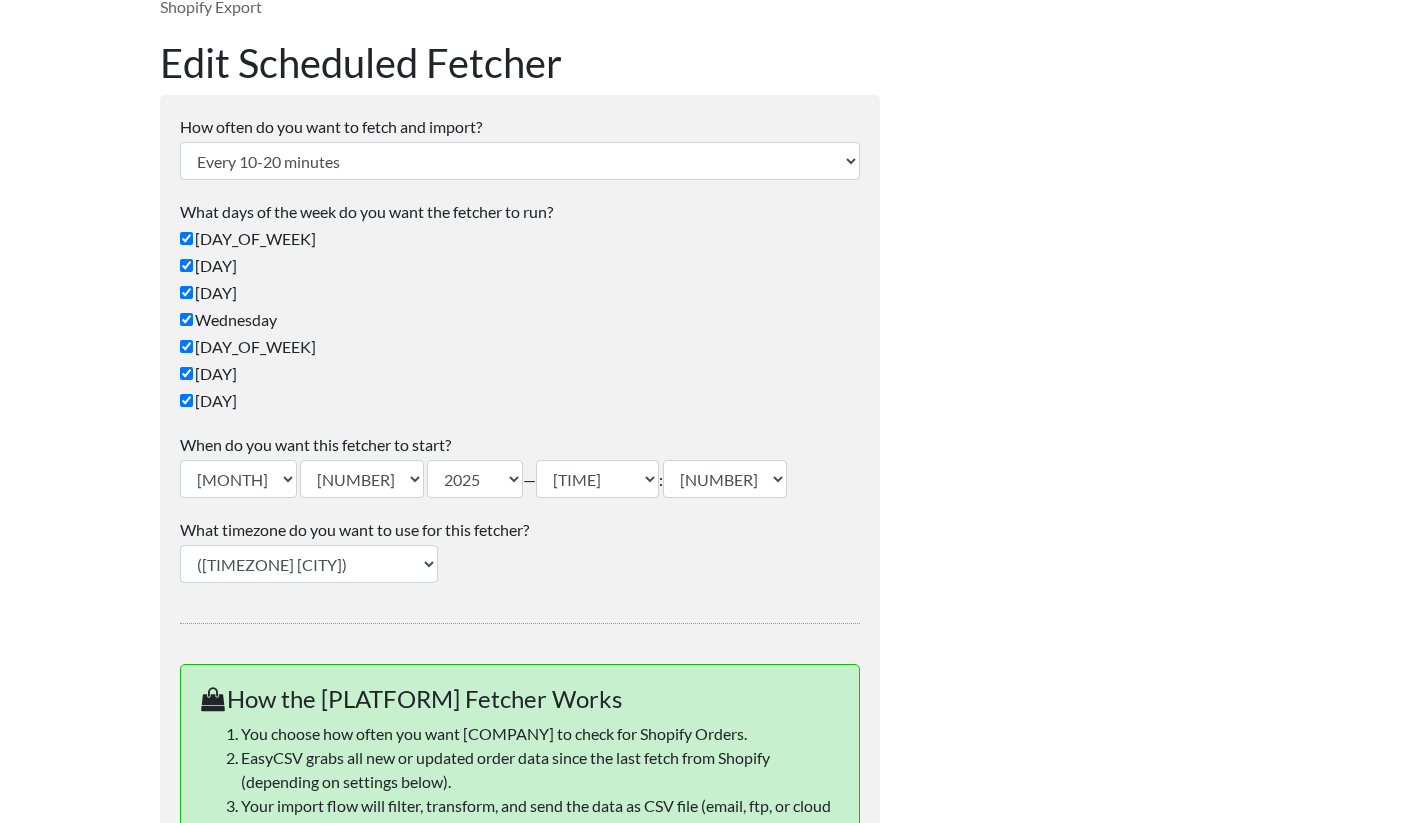 select on "[CITY]" 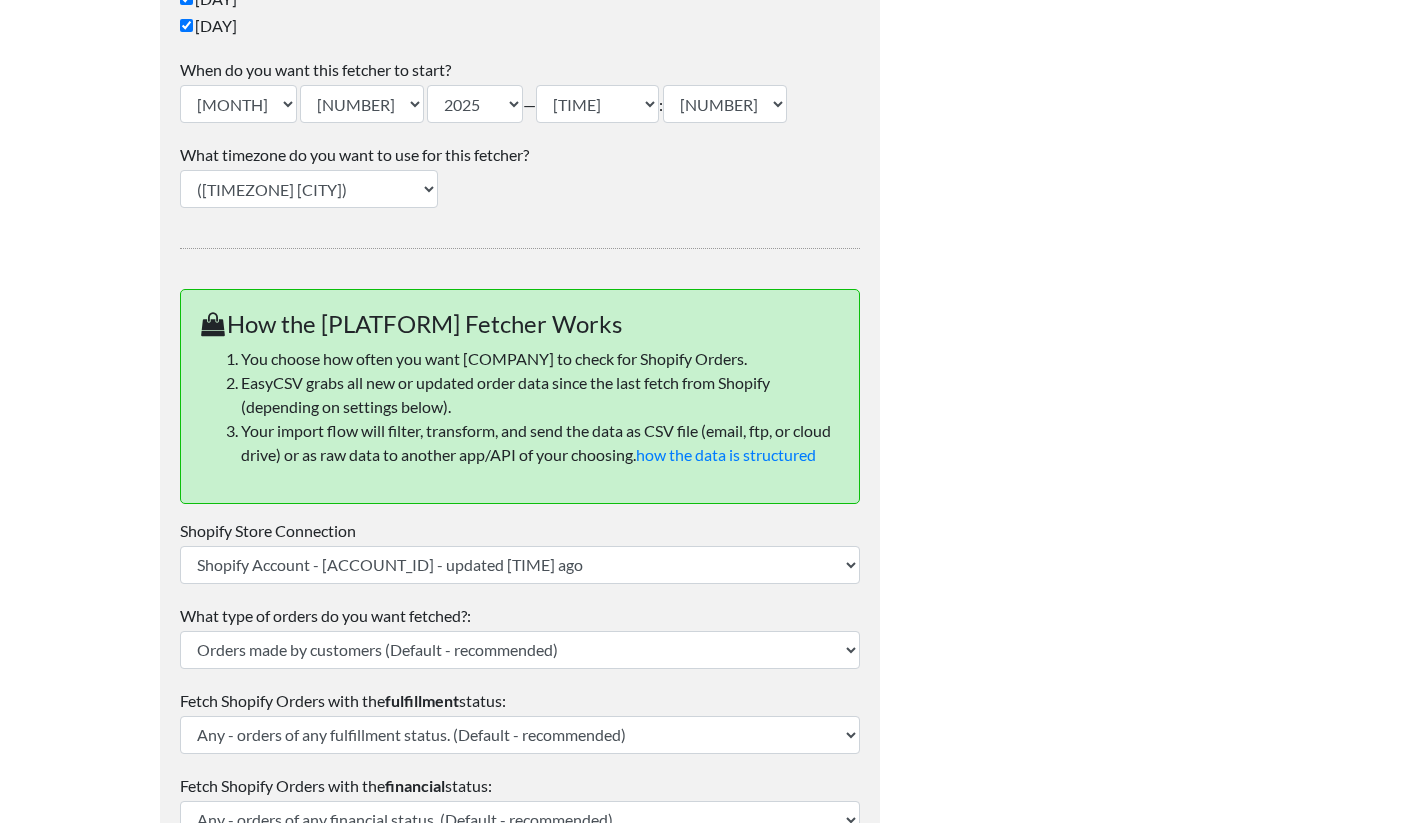 click on "11 PM" at bounding box center [520, 675] 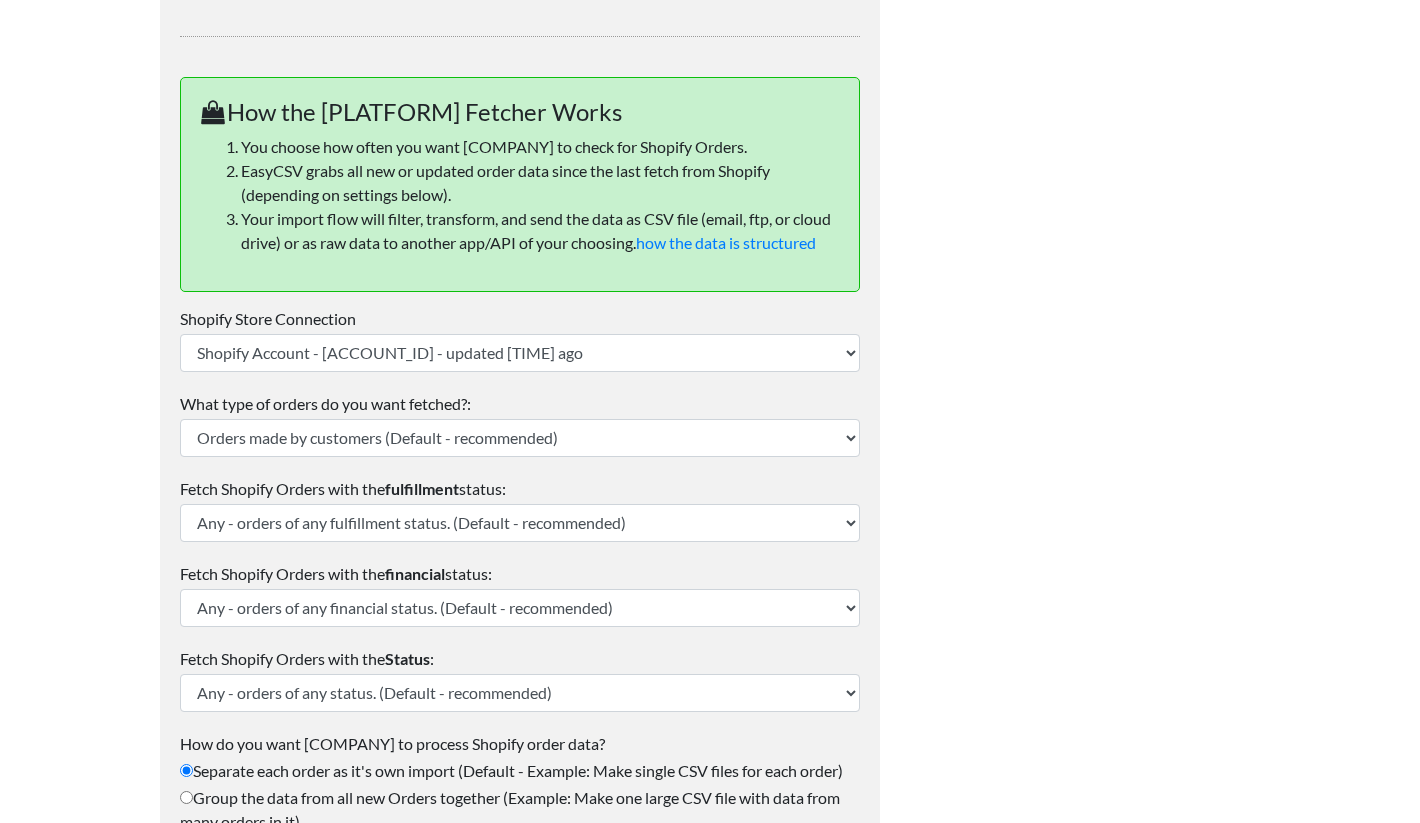 scroll, scrollTop: 710, scrollLeft: 0, axis: vertical 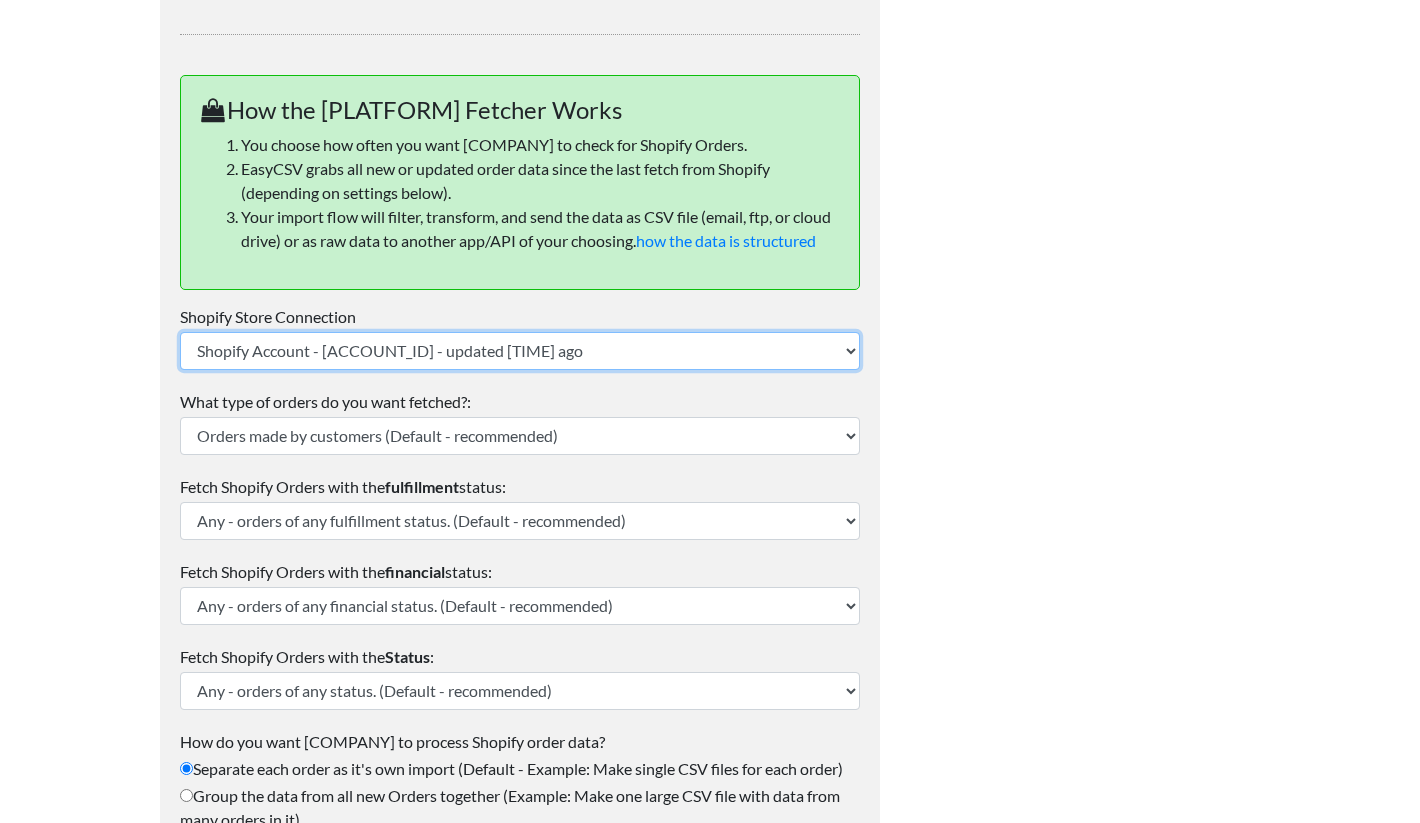 click on "Shopify Account - [ACCOUNT_ID] - updated [TIME_AGO]" at bounding box center [520, 375] 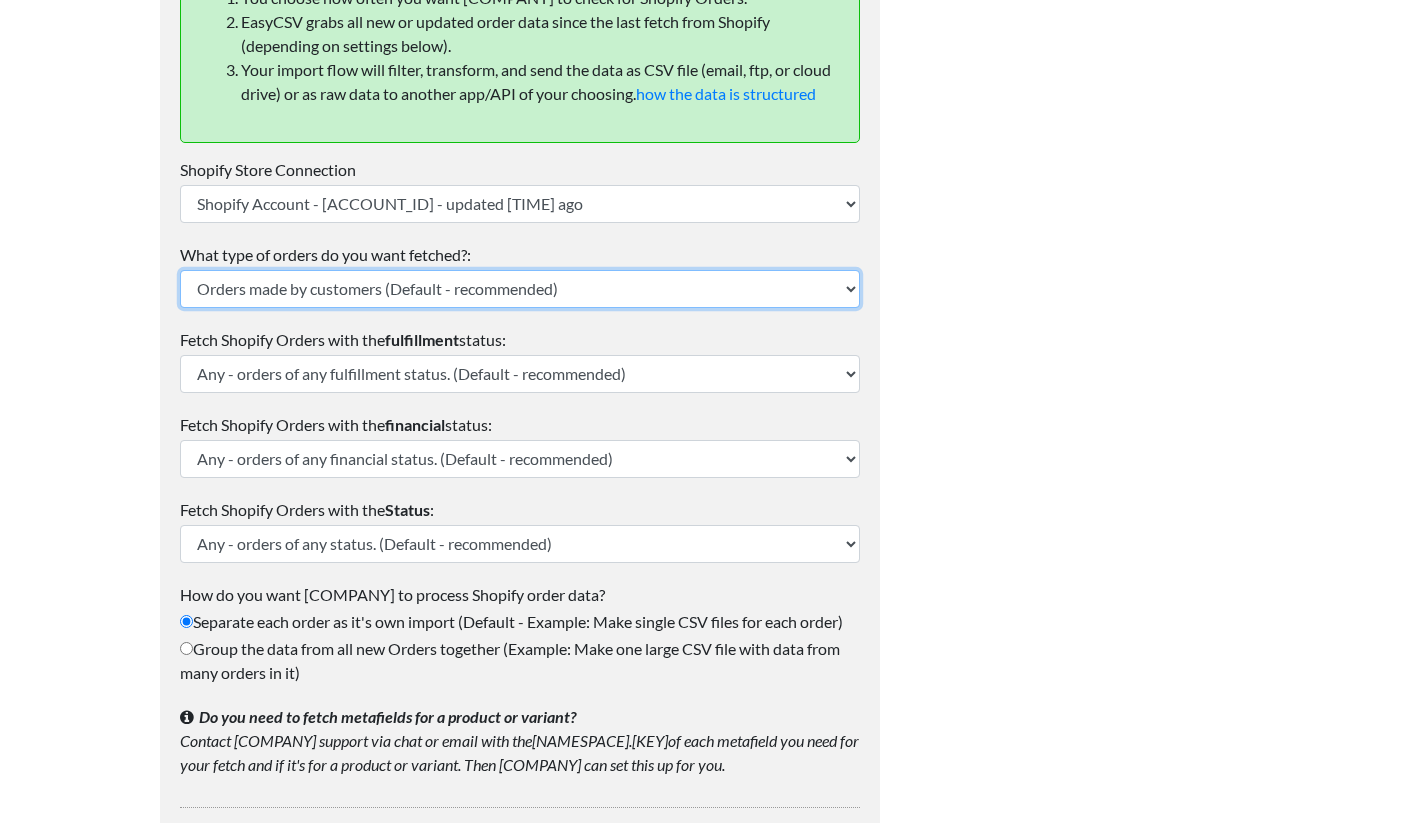 click on "Orders made by customers (Default - recommended)
Draft Orders - made by your team for customers or via API" at bounding box center (520, 313) 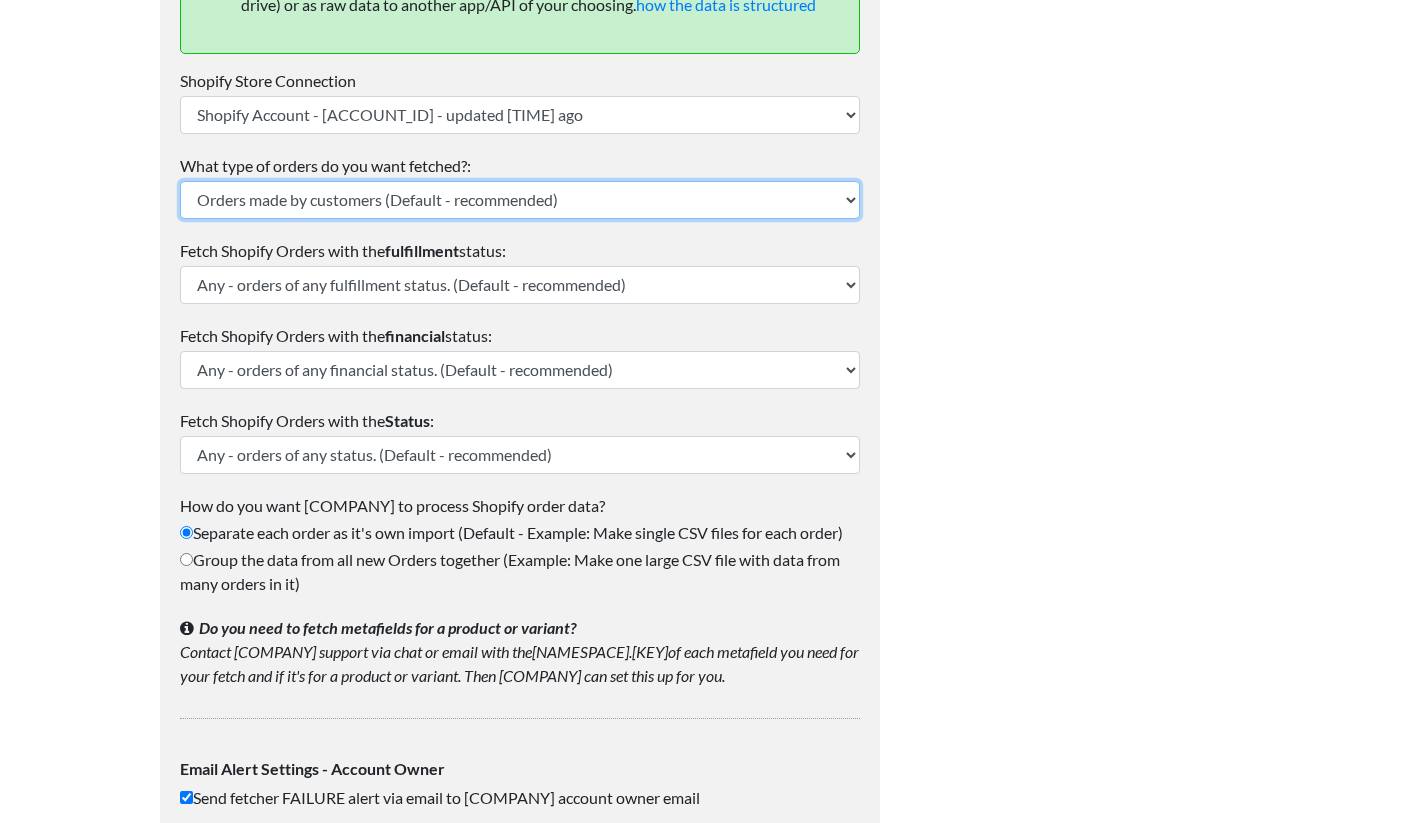 scroll, scrollTop: 970, scrollLeft: 0, axis: vertical 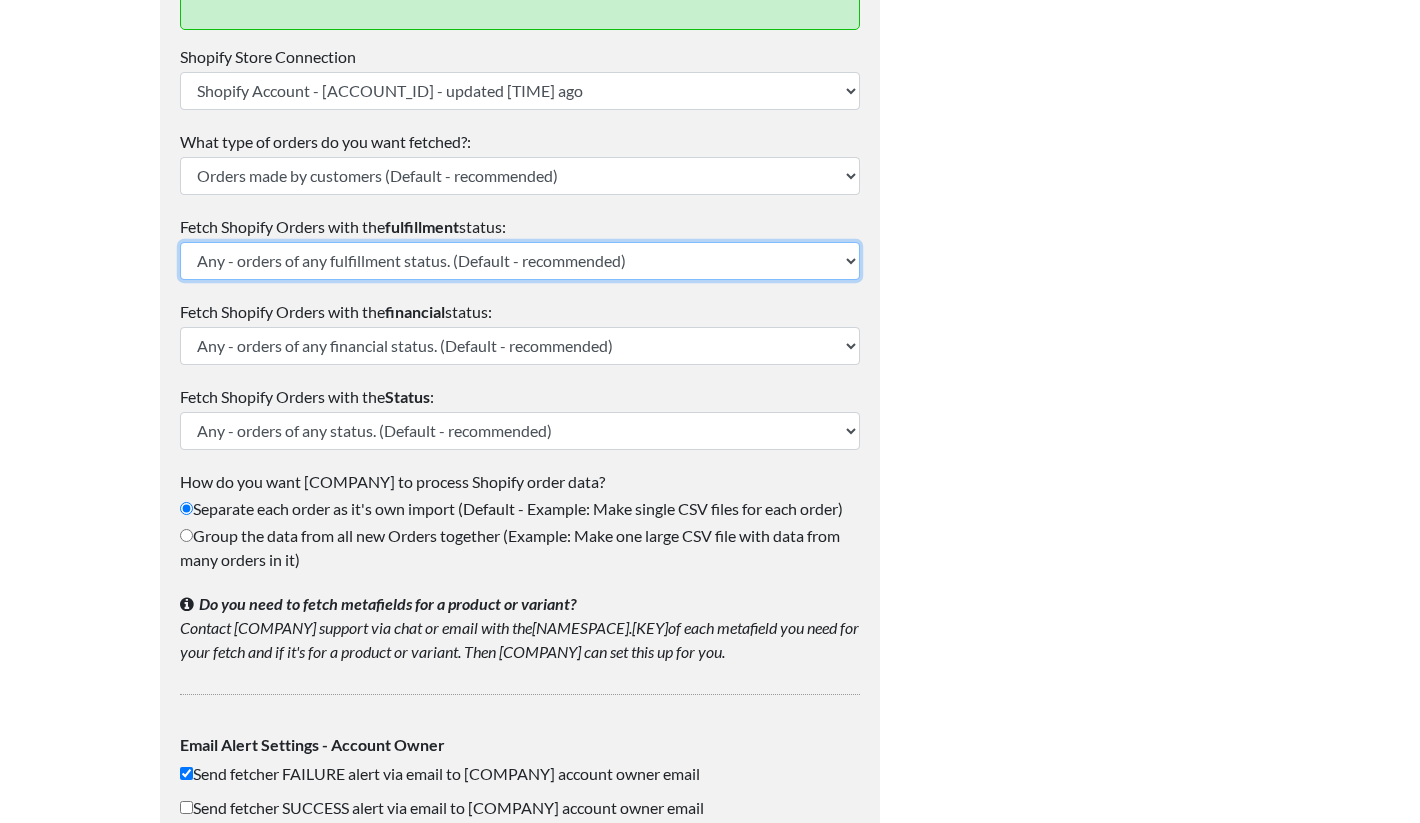 click on "Any - orders of any fulfillment status. (Default - recommended)
Partial - partially shipped orders
Shipped - orders that have been shipped. Returns orders with fulfillment_status of fulfilled.
Unshipped - orders that have not yet been shipped. Returns orders with fulfillment_status of null.
Unfulfilled - returns orders with fulfillment_status of null or partial.
Fulfilled - returns orders with fulfillment_status of fulfilled." at bounding box center [520, 285] 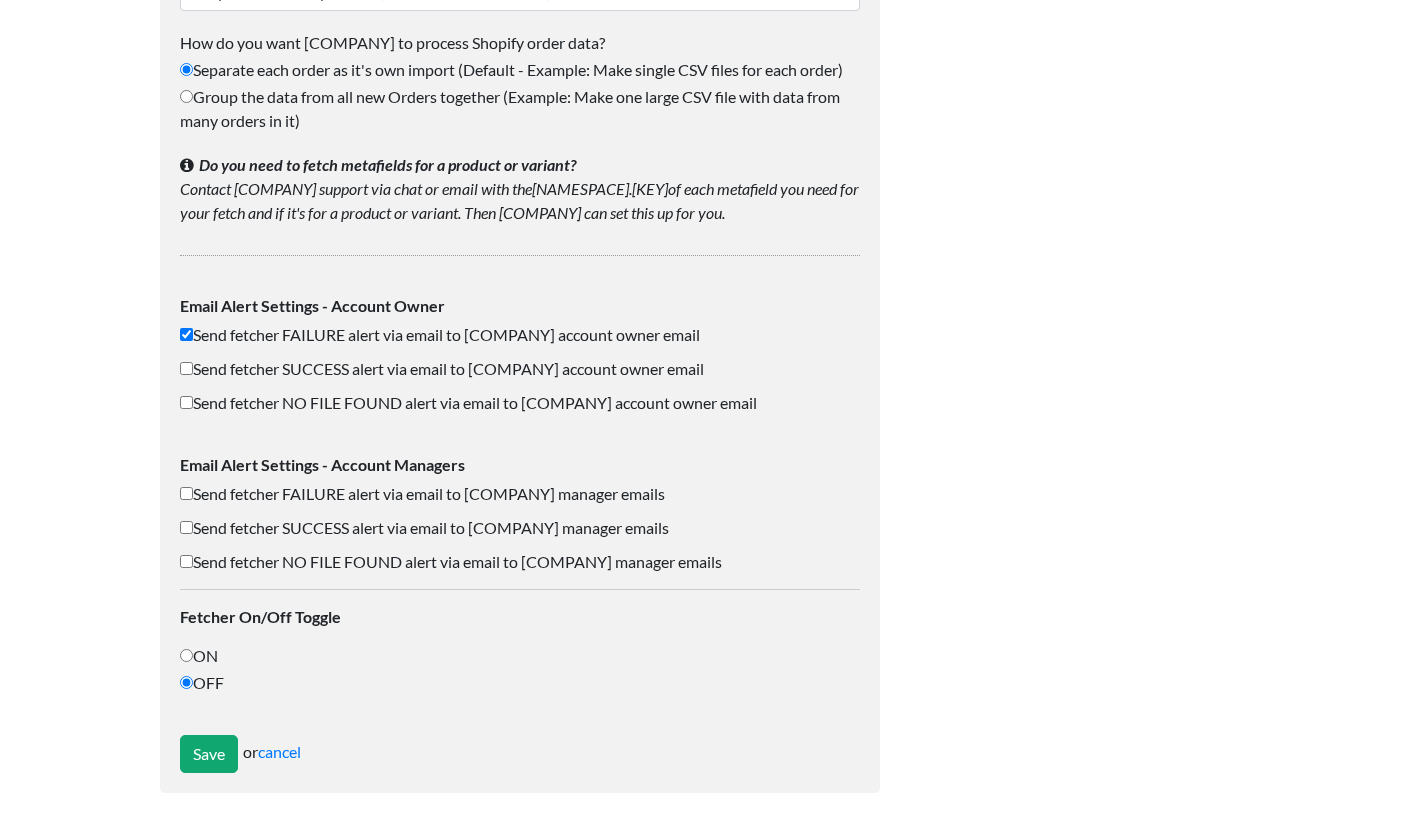 scroll, scrollTop: 1411, scrollLeft: 0, axis: vertical 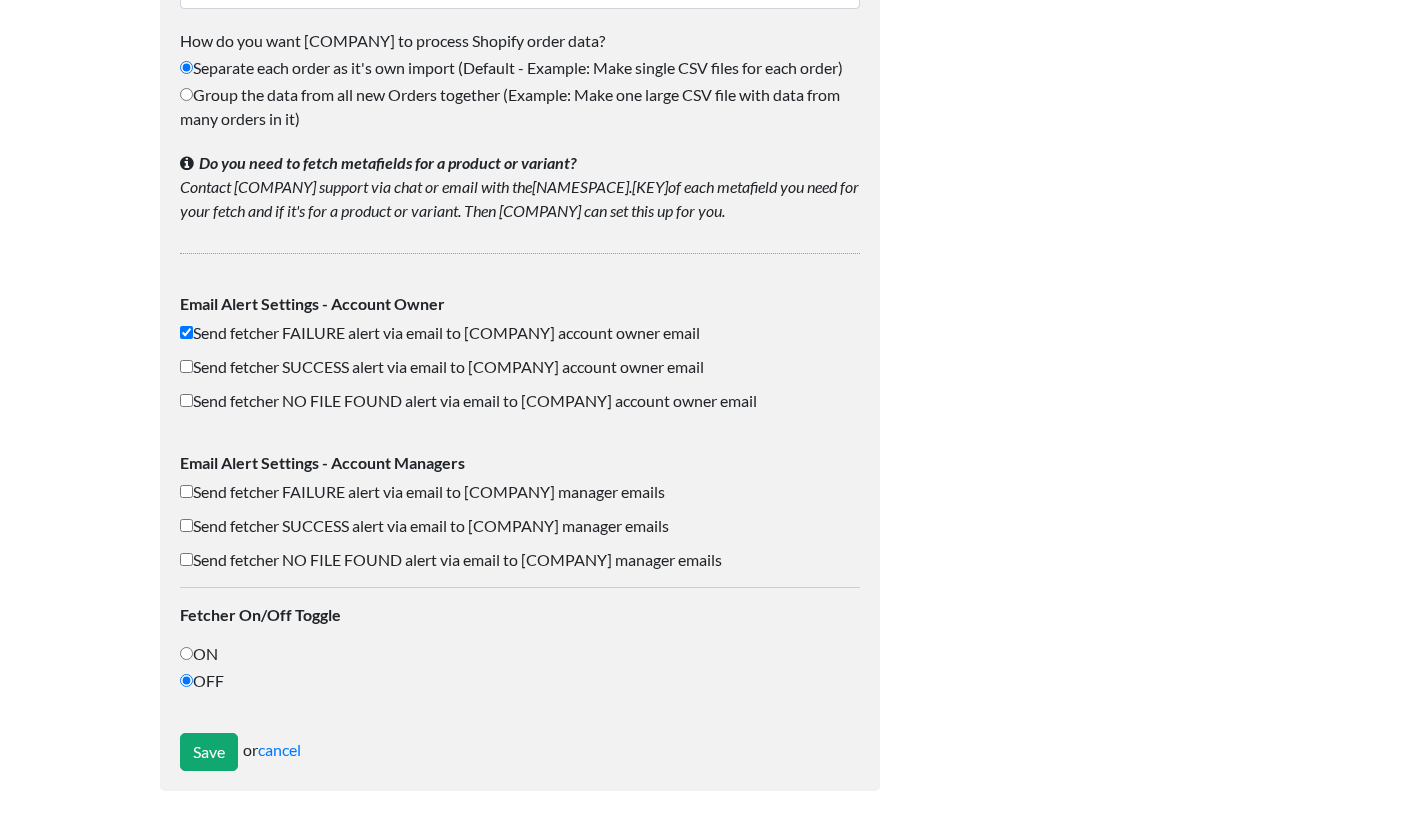 click on "Send fetcher FAILURE alert via email to EasyCSV account owner email" at bounding box center [186, 356] 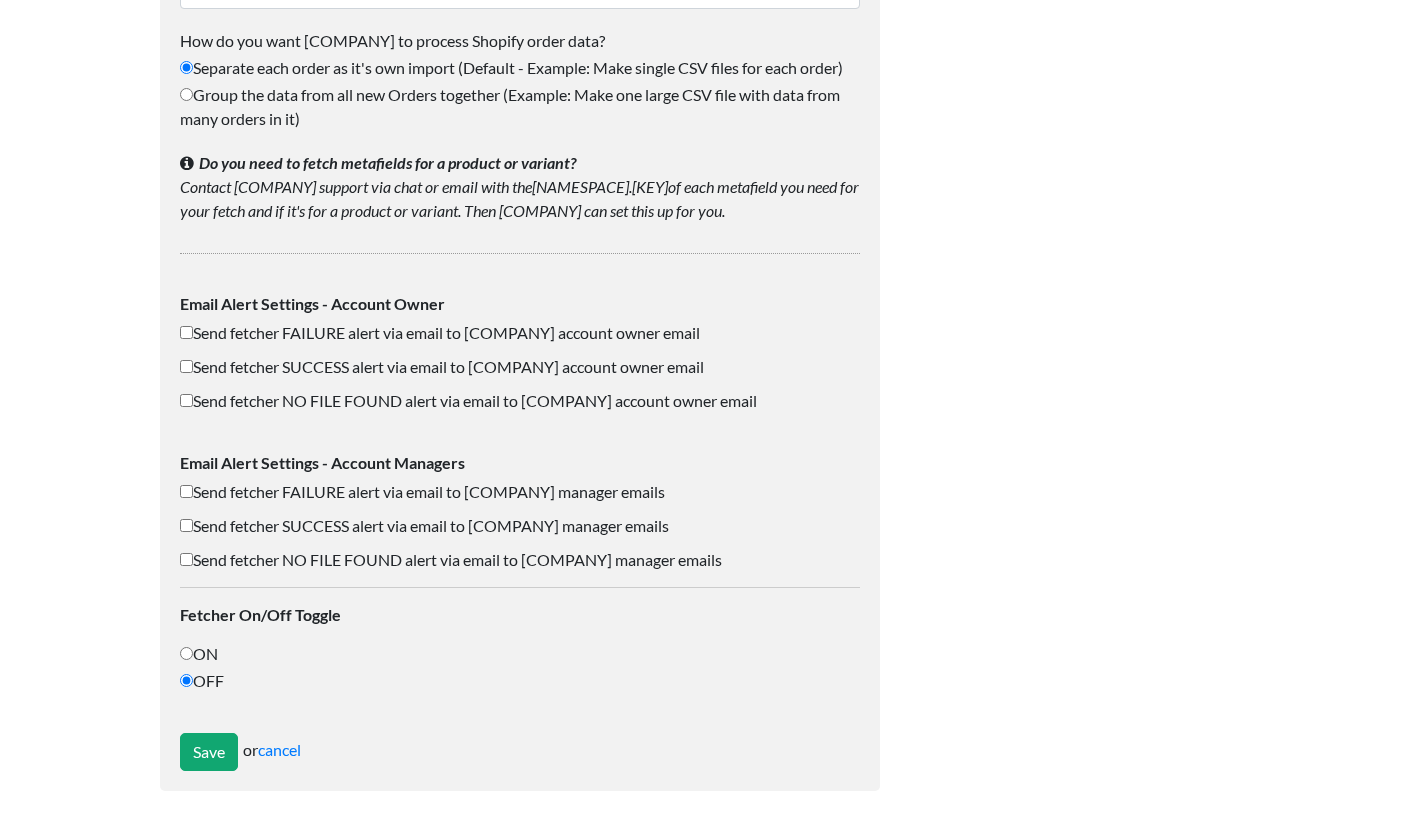scroll, scrollTop: 1439, scrollLeft: 0, axis: vertical 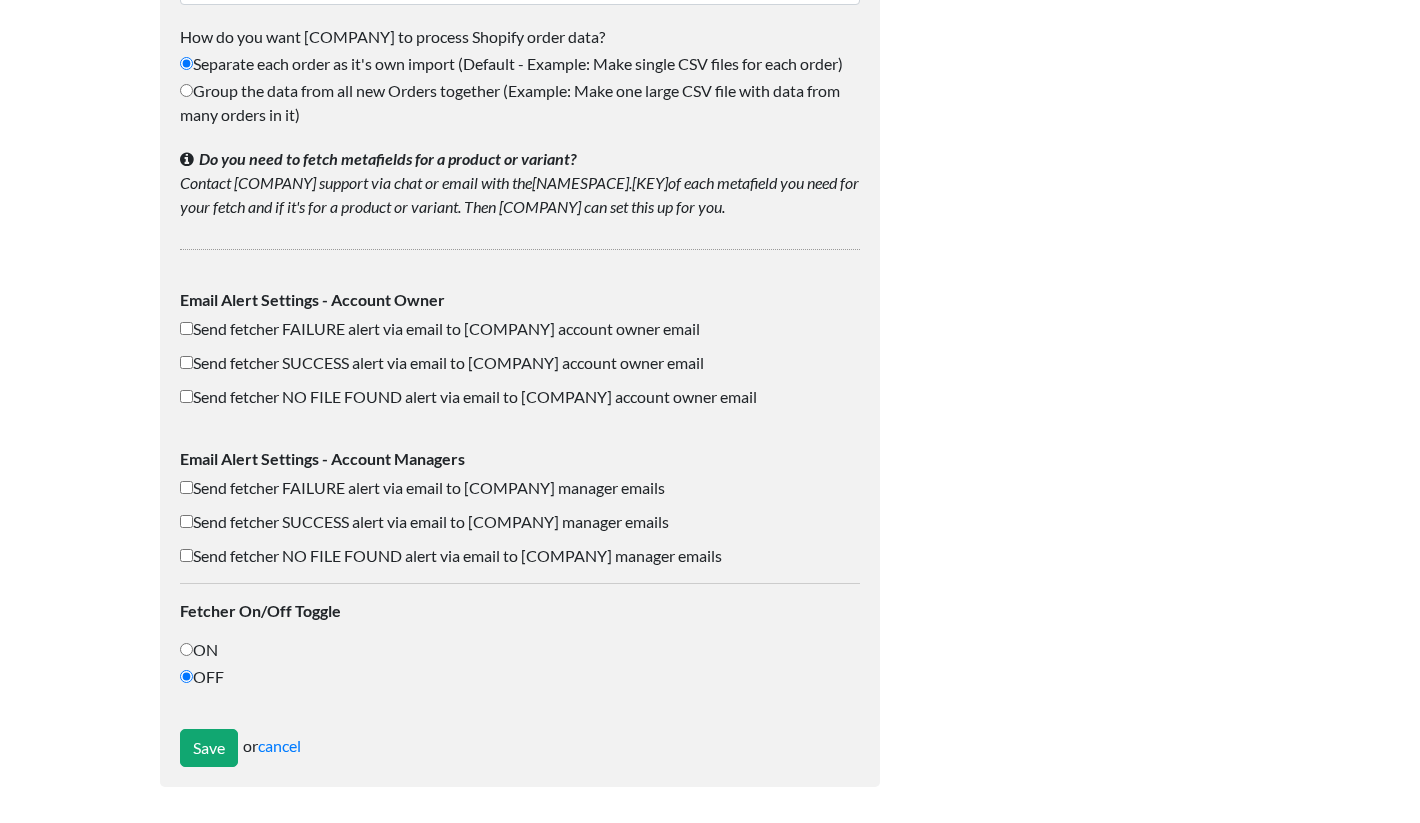 click on "ON" at bounding box center (186, 649) 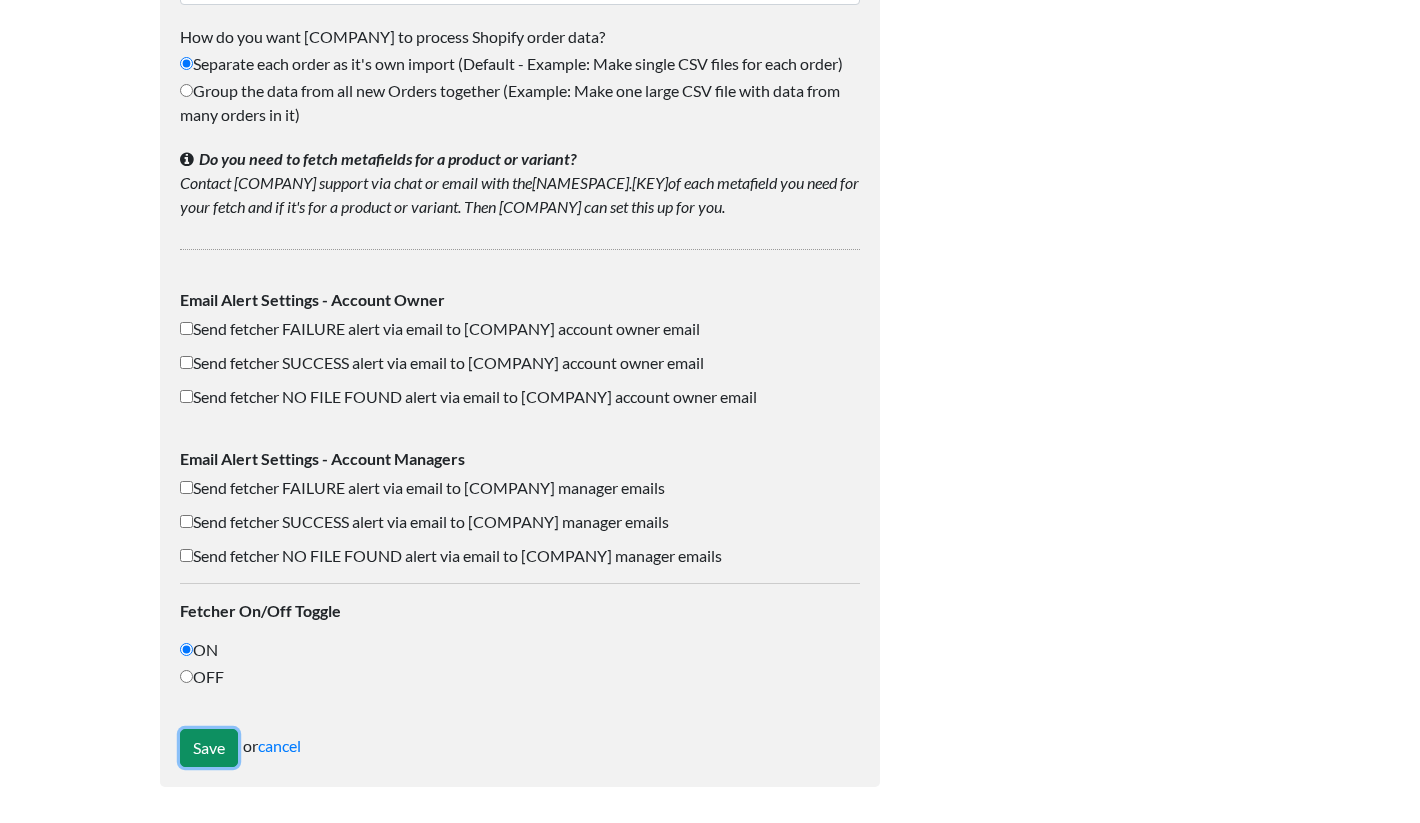 click on "Save" at bounding box center (209, 748) 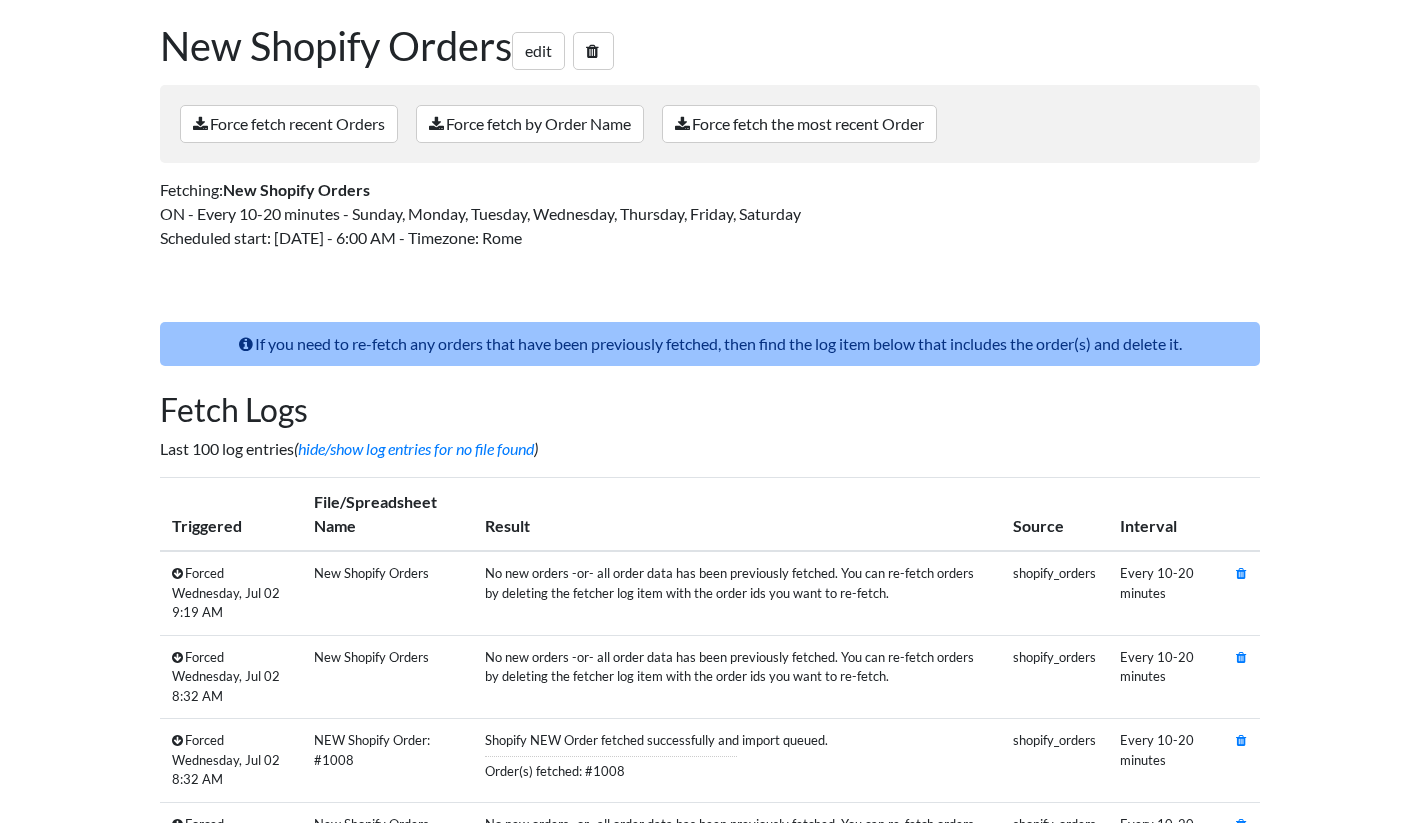 scroll, scrollTop: 0, scrollLeft: 0, axis: both 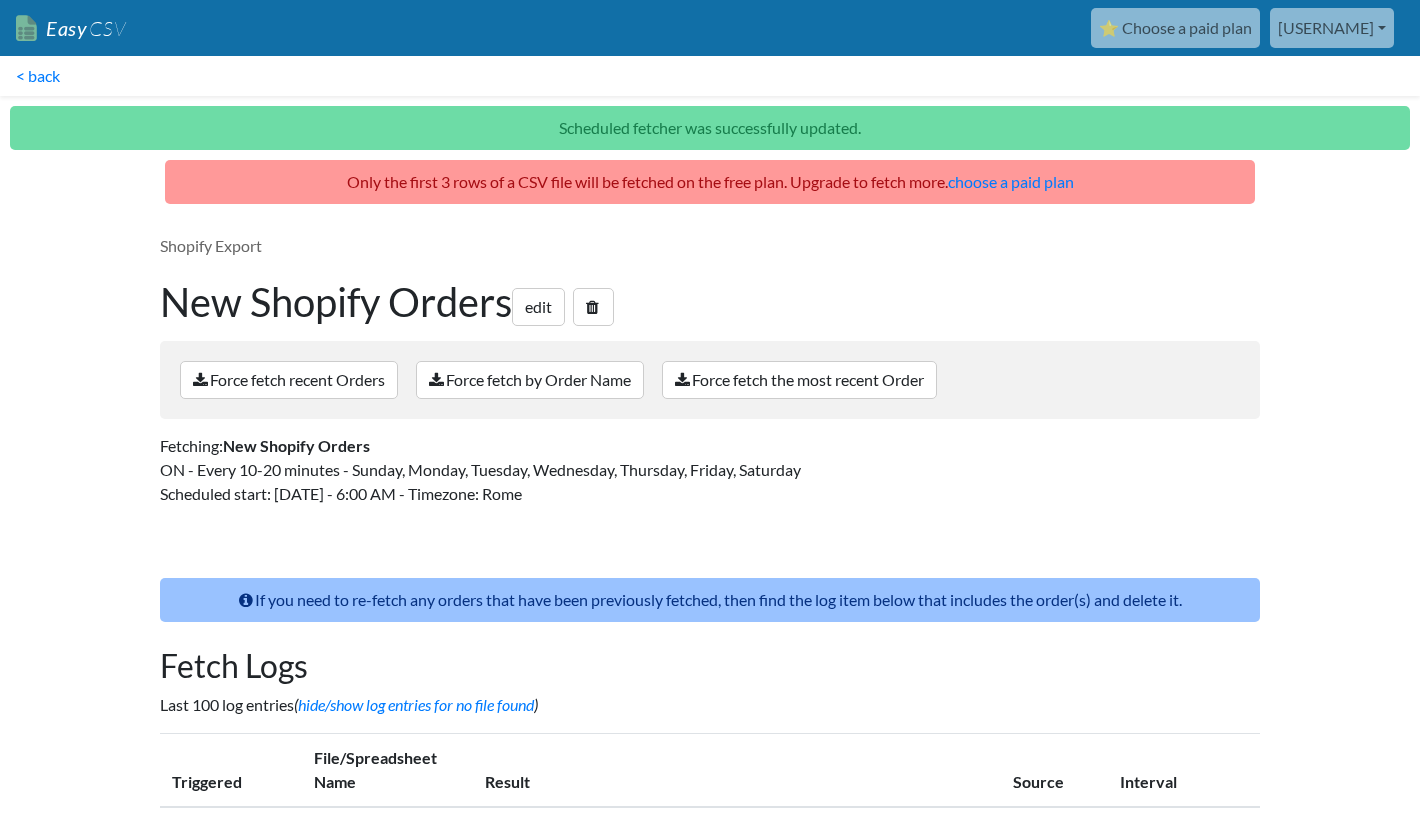 click on "Fetch Logs" at bounding box center [710, 666] 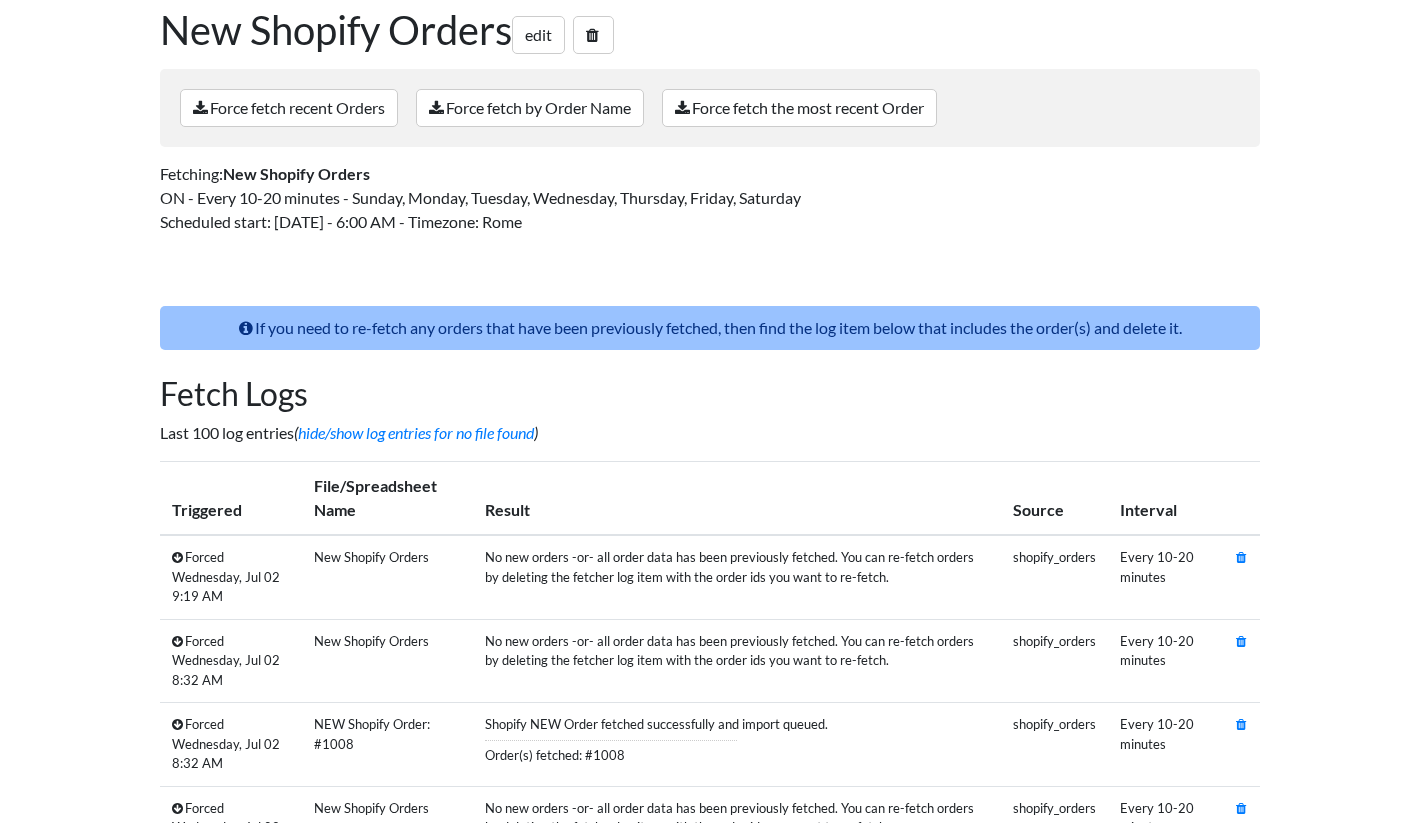 scroll, scrollTop: 276, scrollLeft: 0, axis: vertical 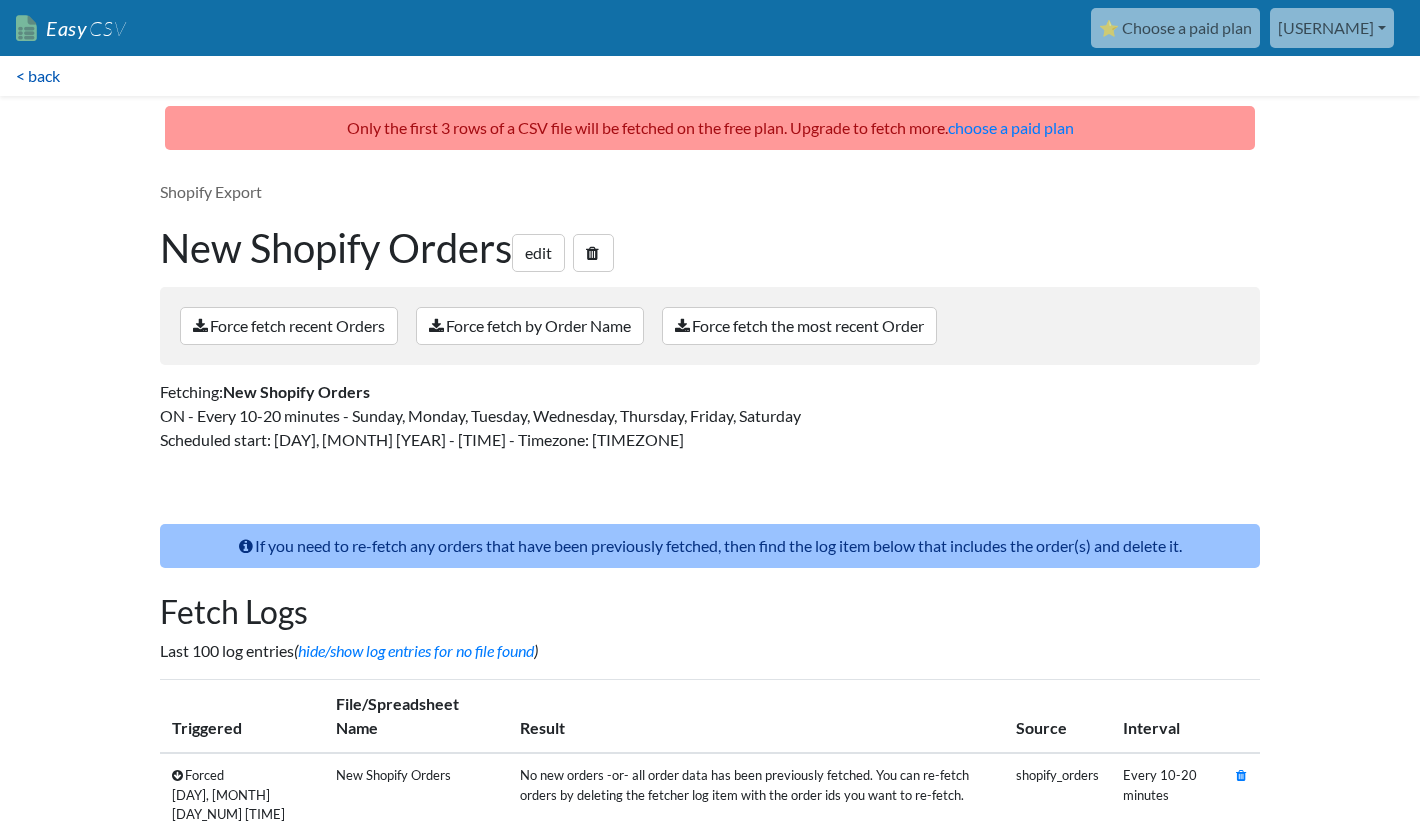 click on "< back" at bounding box center (38, 76) 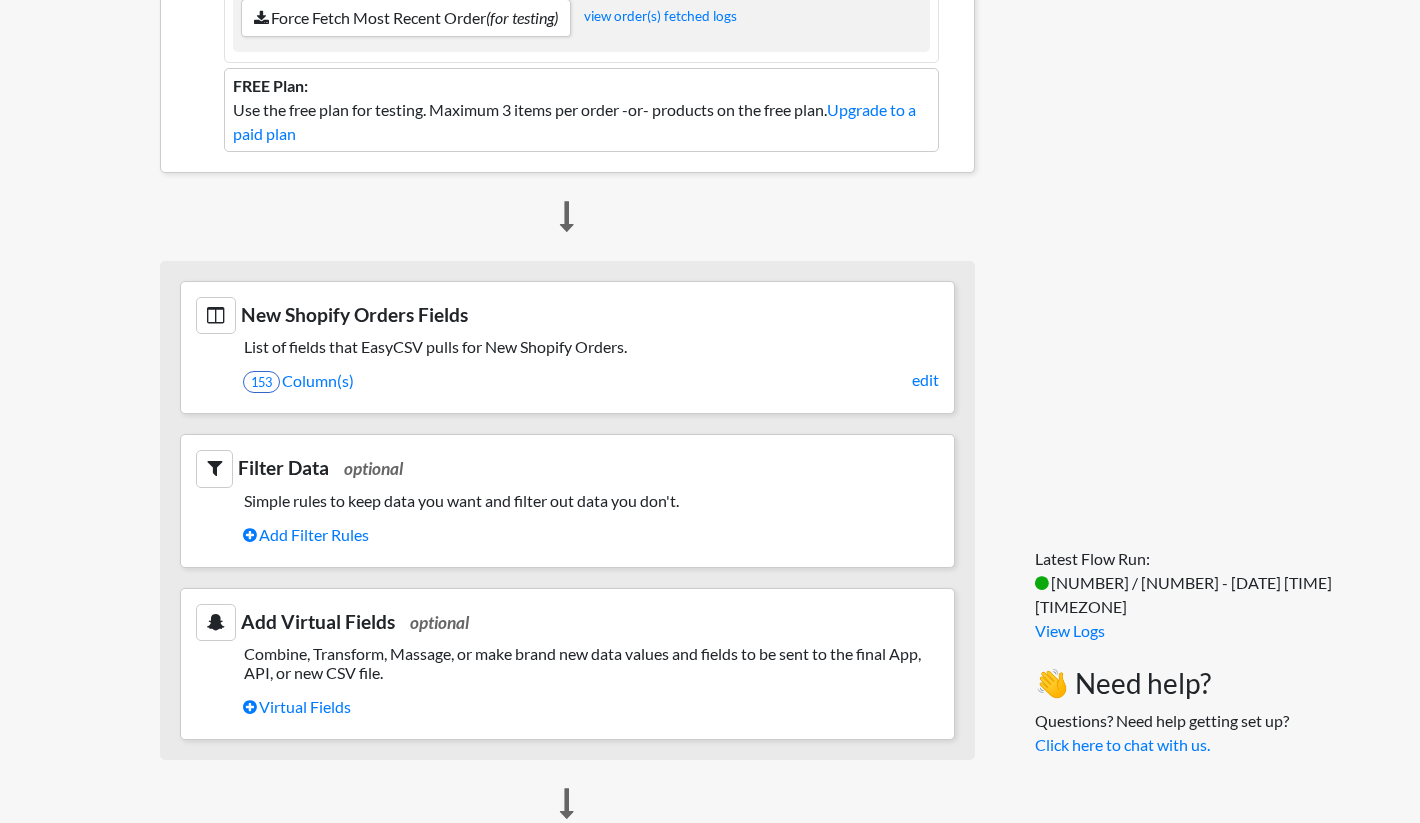 scroll, scrollTop: 509, scrollLeft: 0, axis: vertical 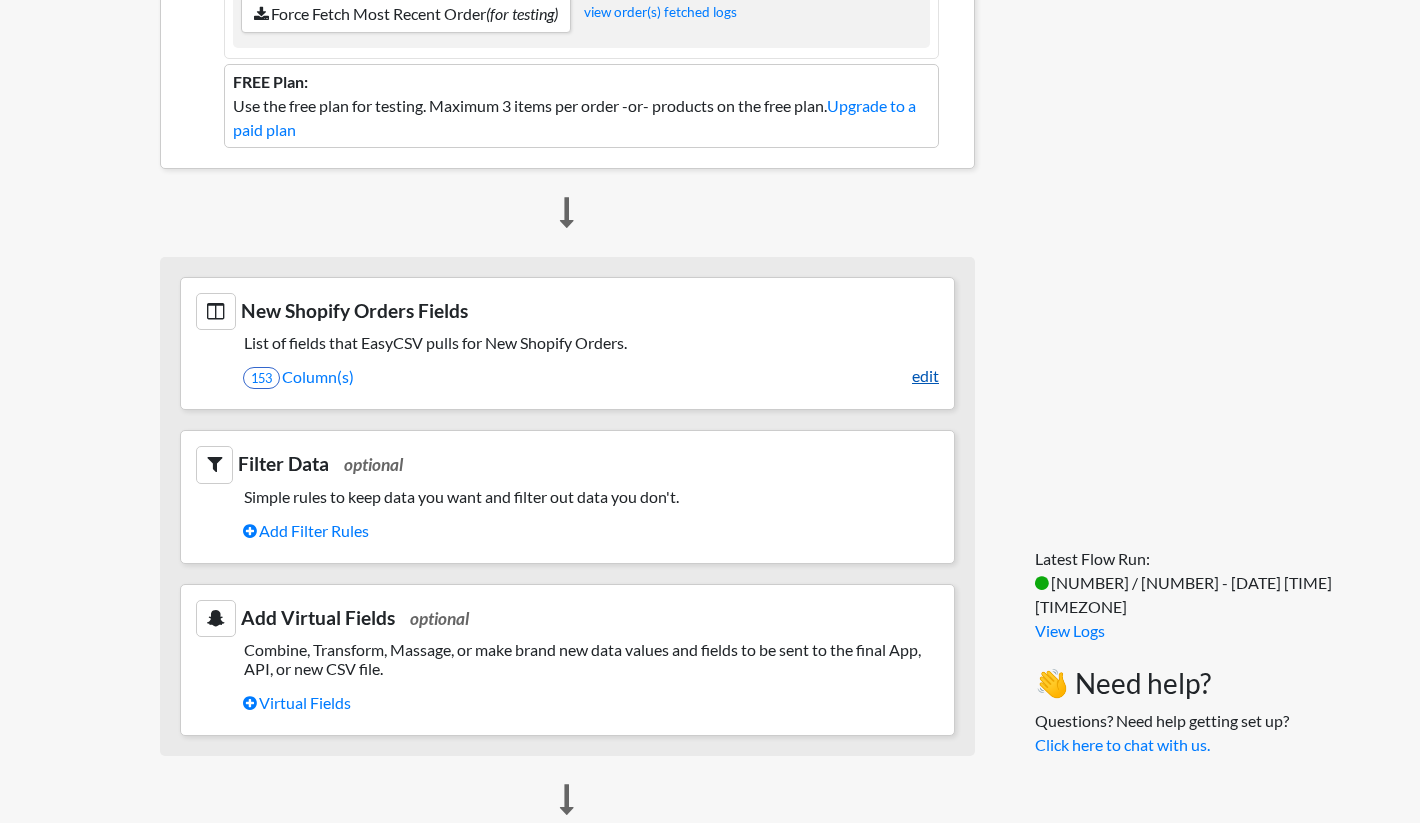 click on "edit" at bounding box center [925, 376] 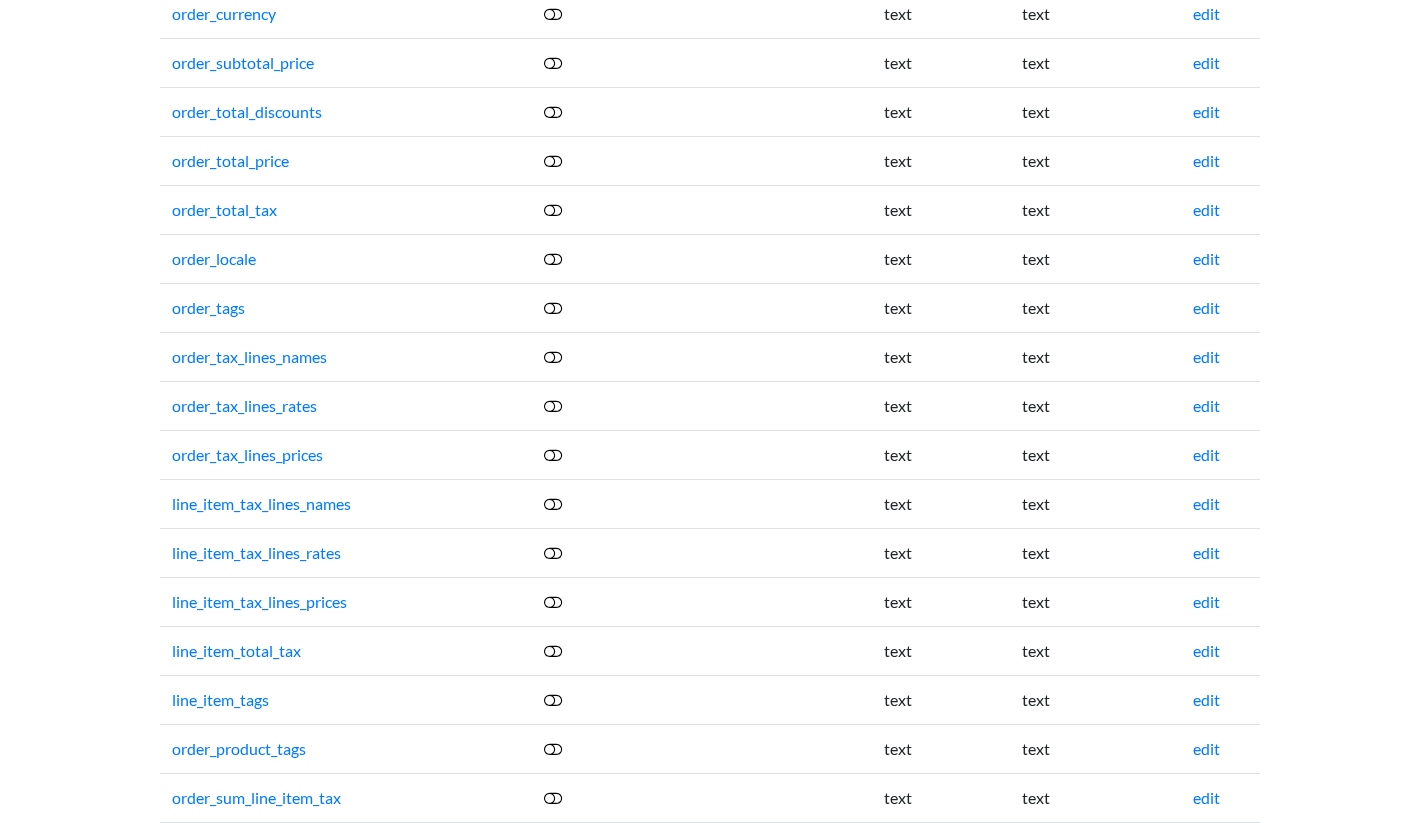 scroll, scrollTop: 0, scrollLeft: 0, axis: both 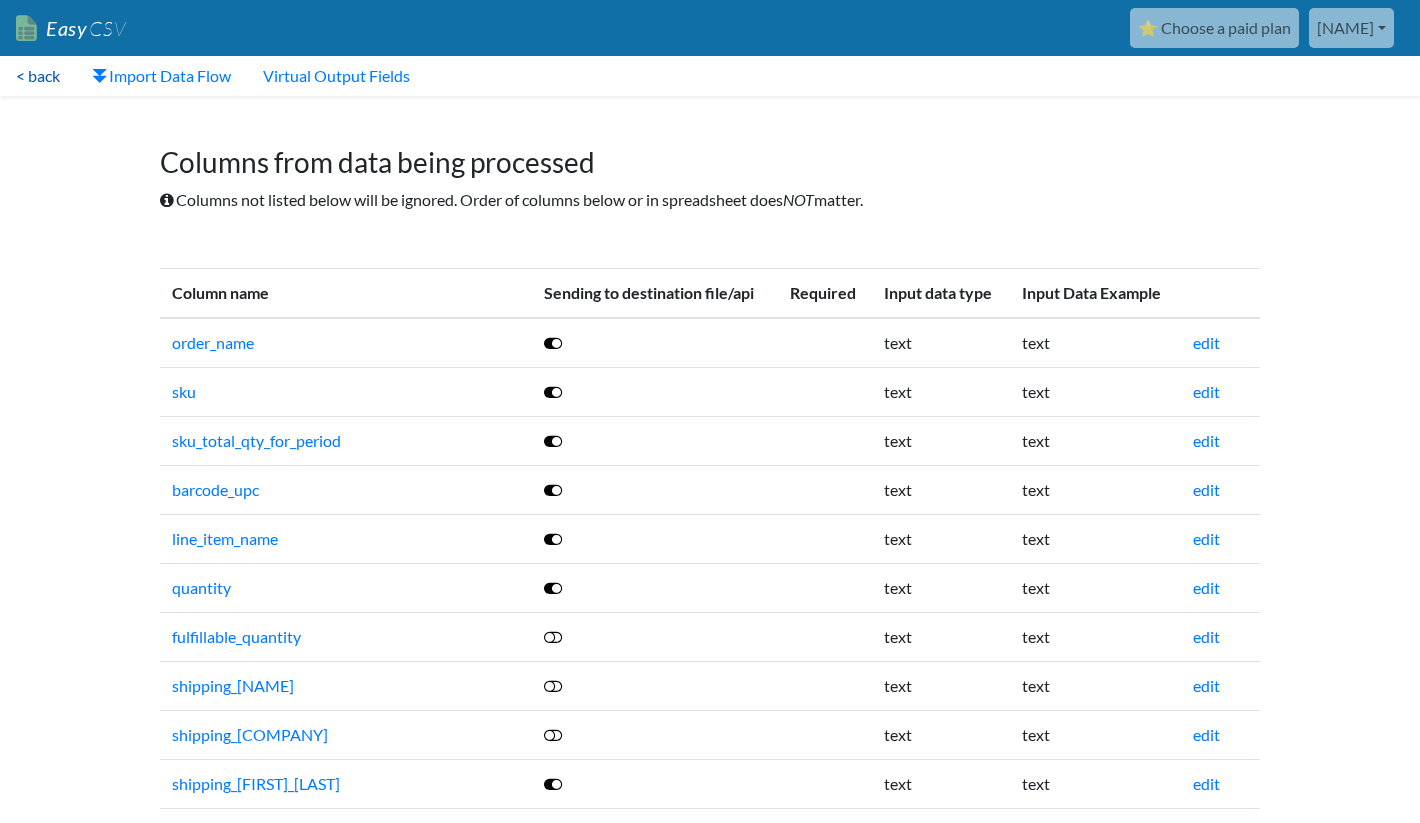 click on "< back" at bounding box center [38, 76] 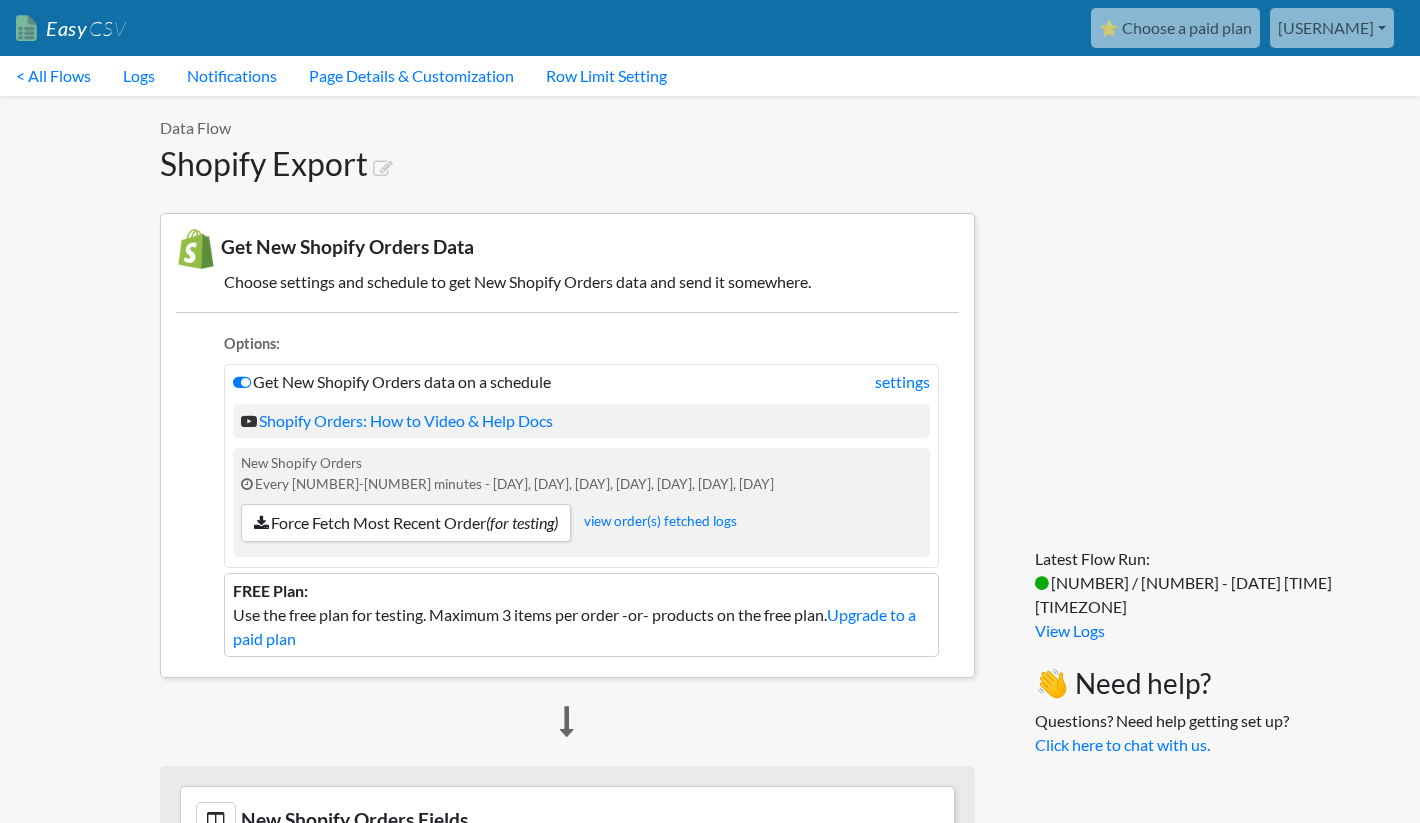 scroll, scrollTop: 0, scrollLeft: 0, axis: both 